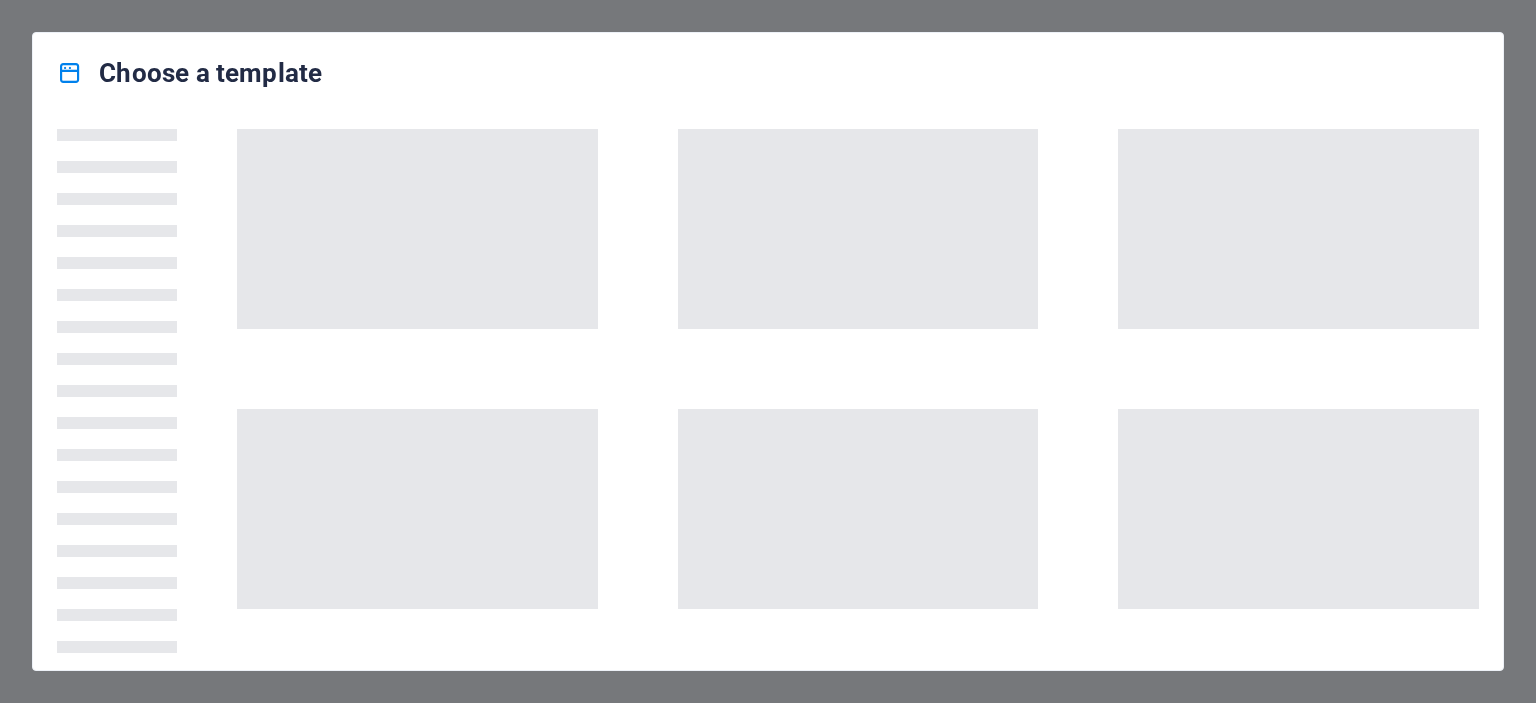 scroll, scrollTop: 0, scrollLeft: 0, axis: both 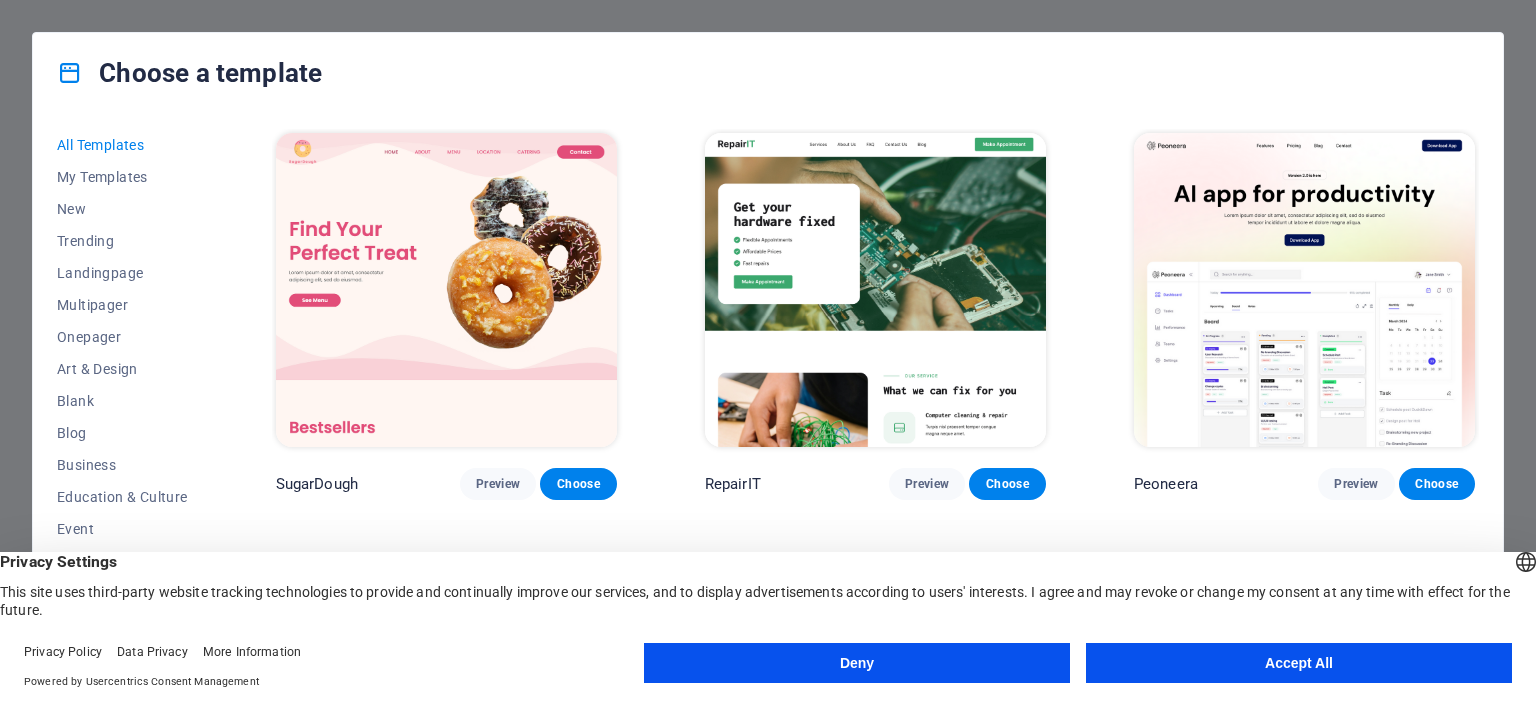 click on "Accept All" at bounding box center (1299, 663) 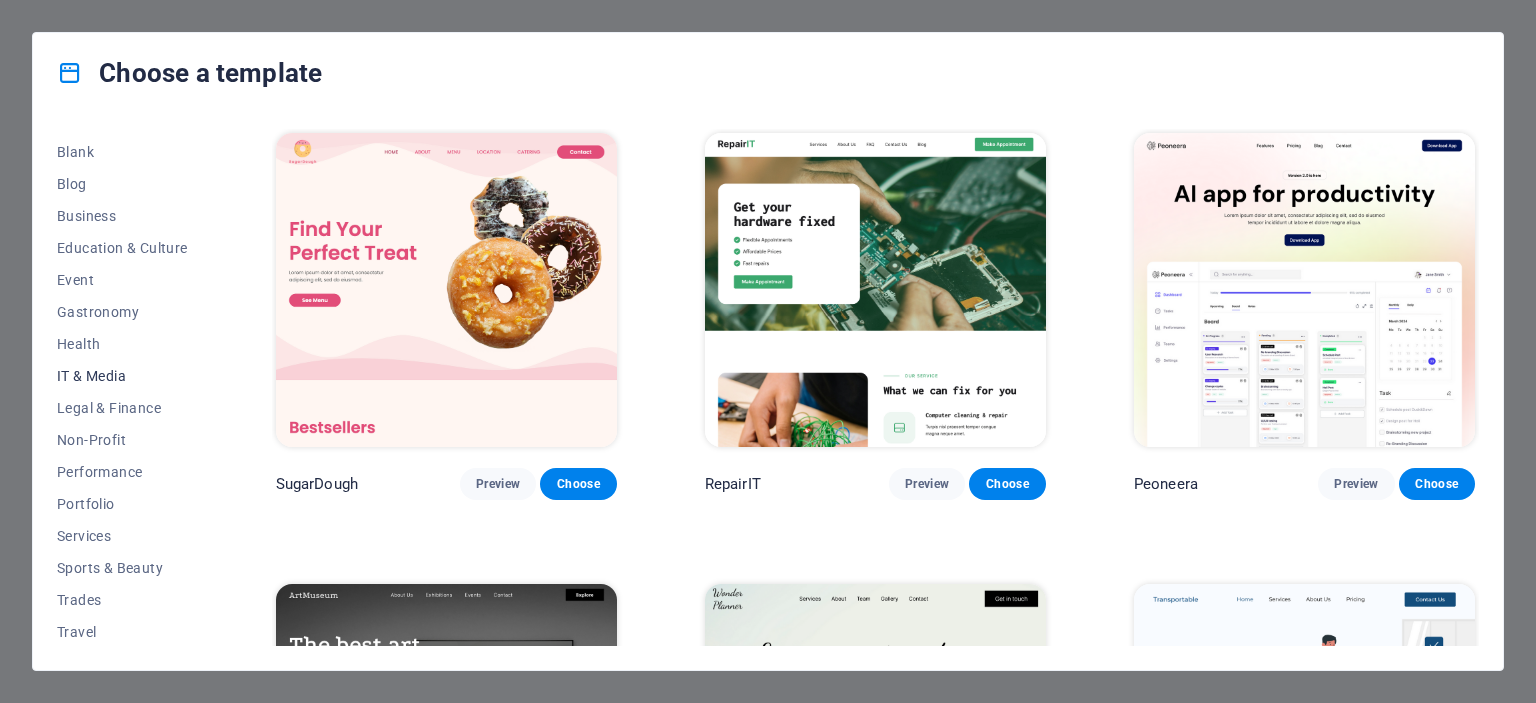 scroll, scrollTop: 282, scrollLeft: 0, axis: vertical 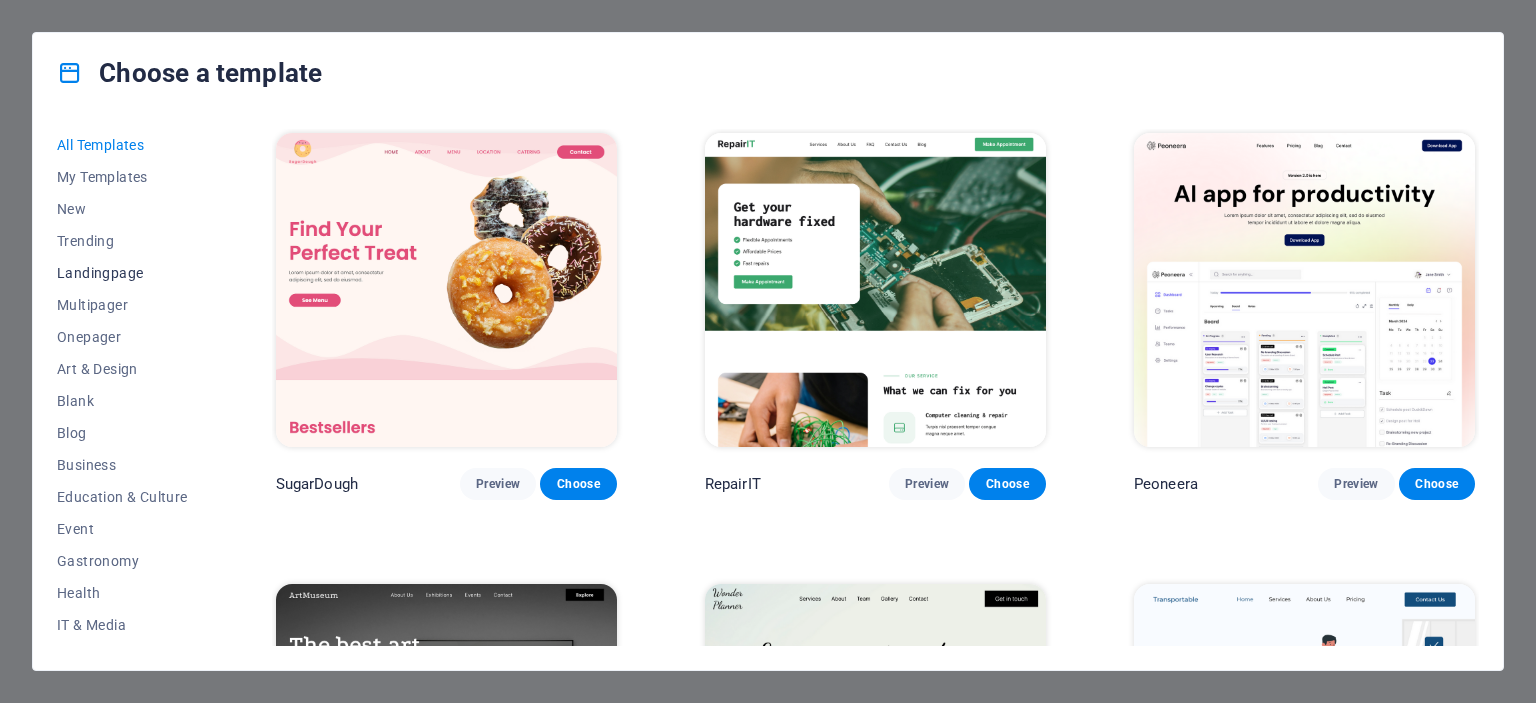 click on "Landingpage" at bounding box center [122, 273] 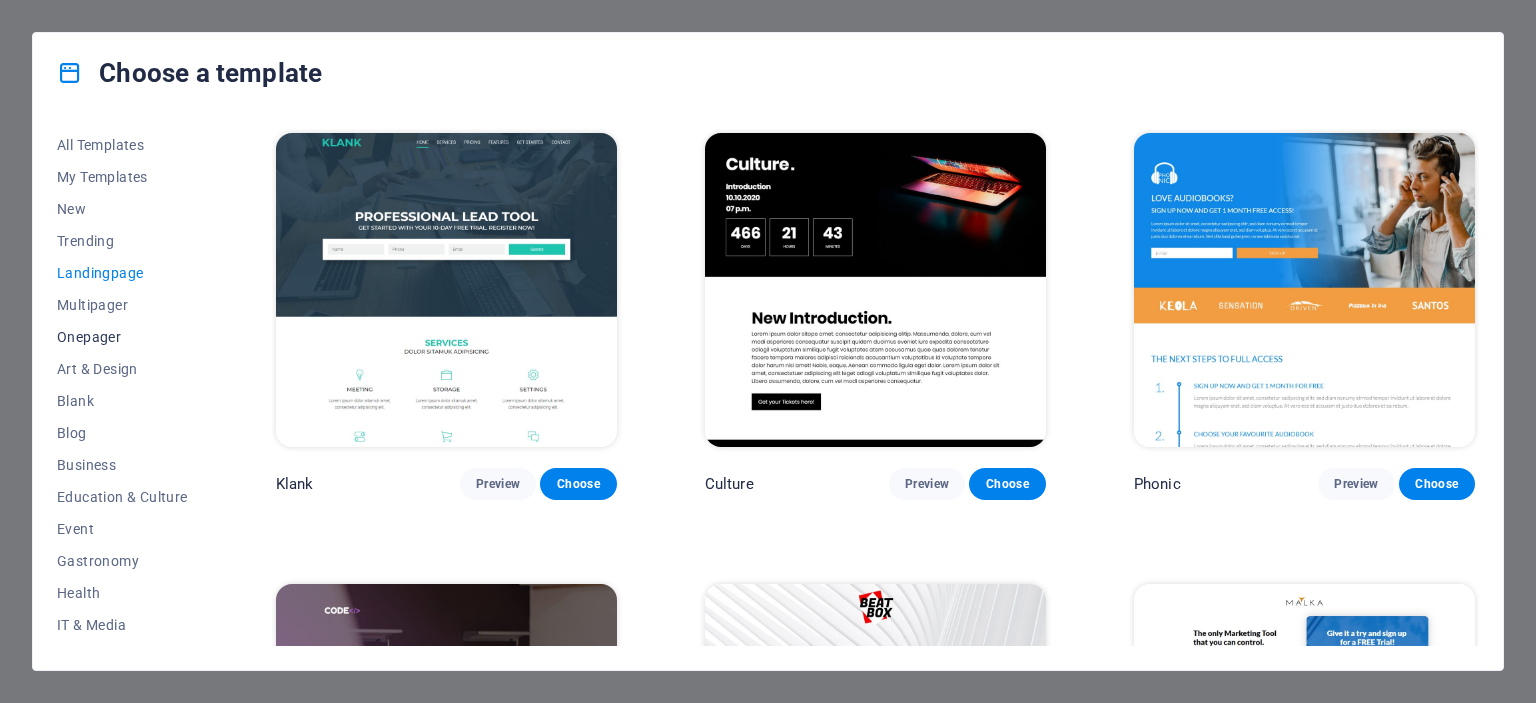 click on "Onepager" at bounding box center [122, 337] 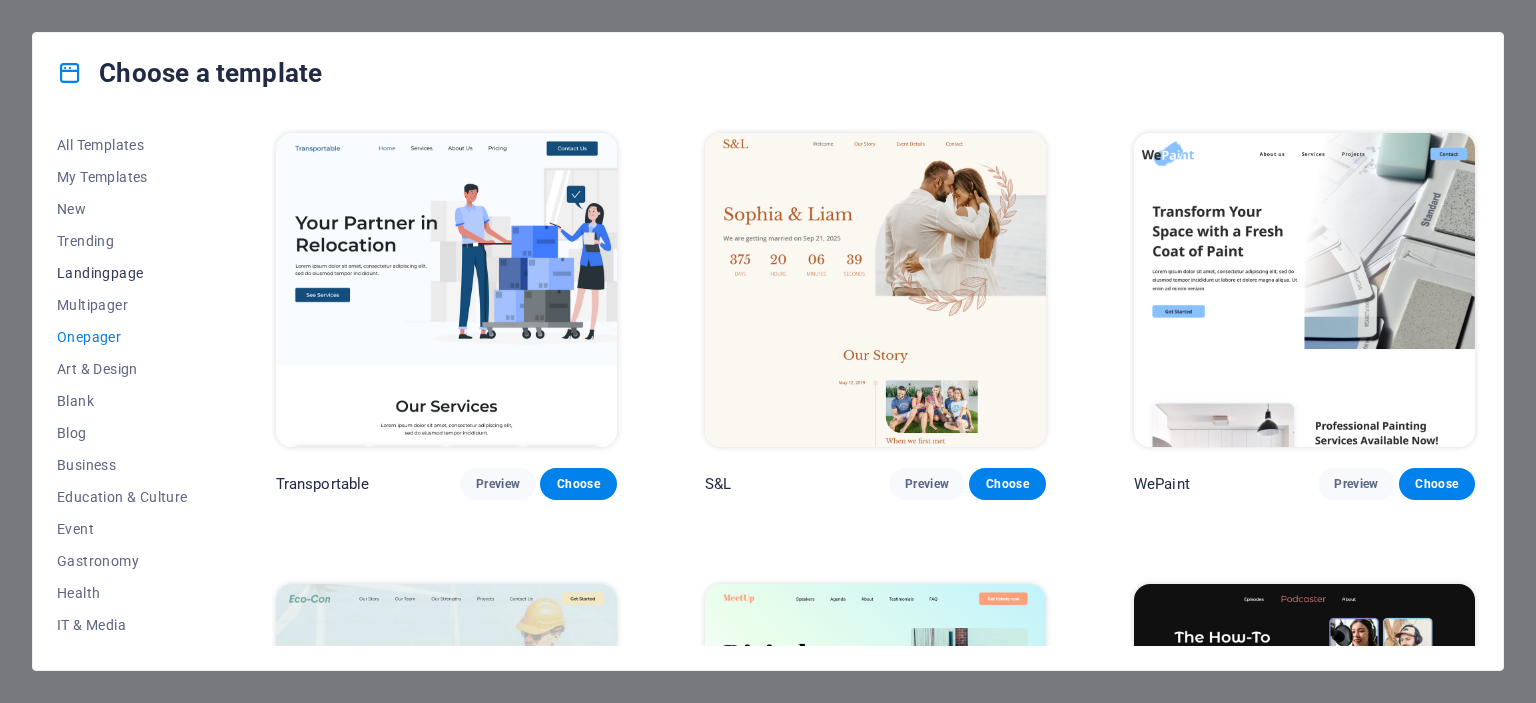 click on "Landingpage" at bounding box center [122, 273] 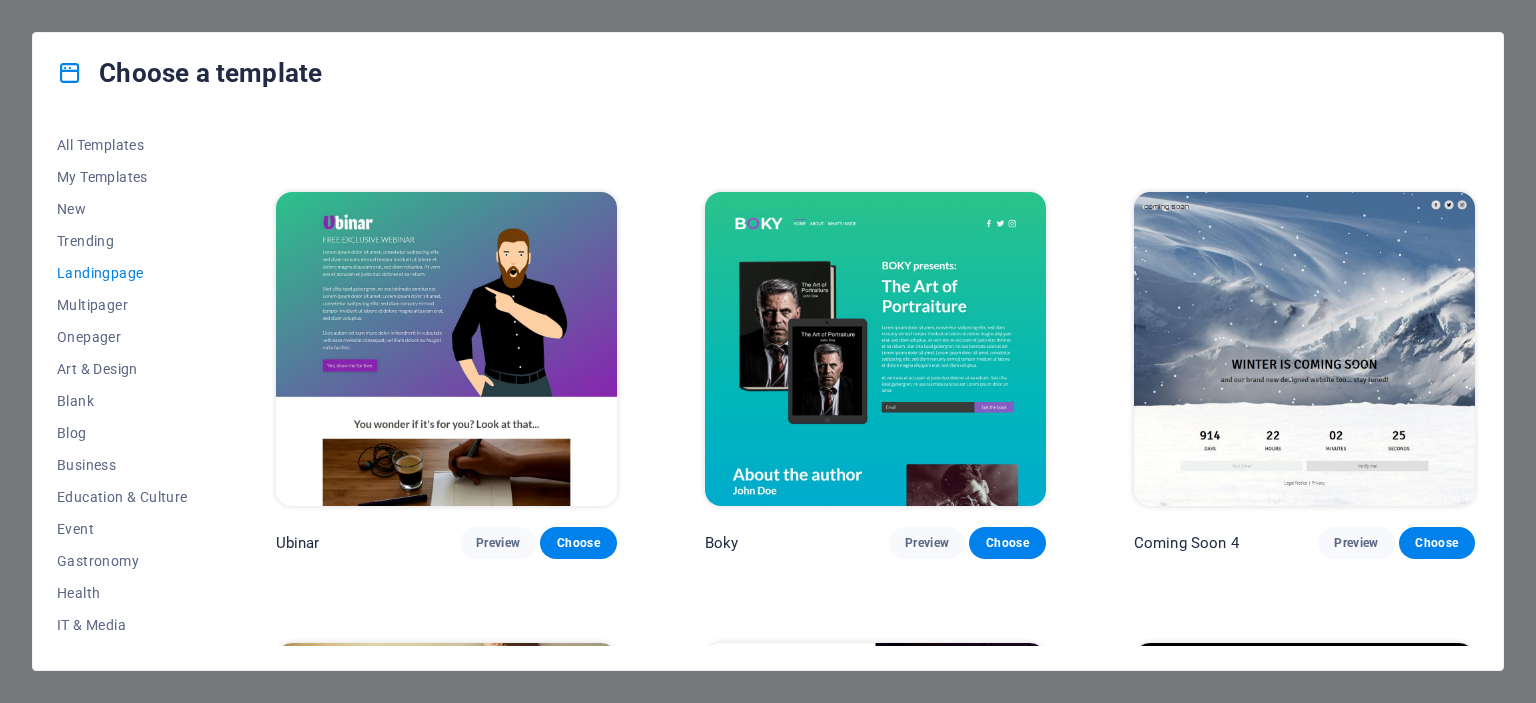 scroll, scrollTop: 3446, scrollLeft: 0, axis: vertical 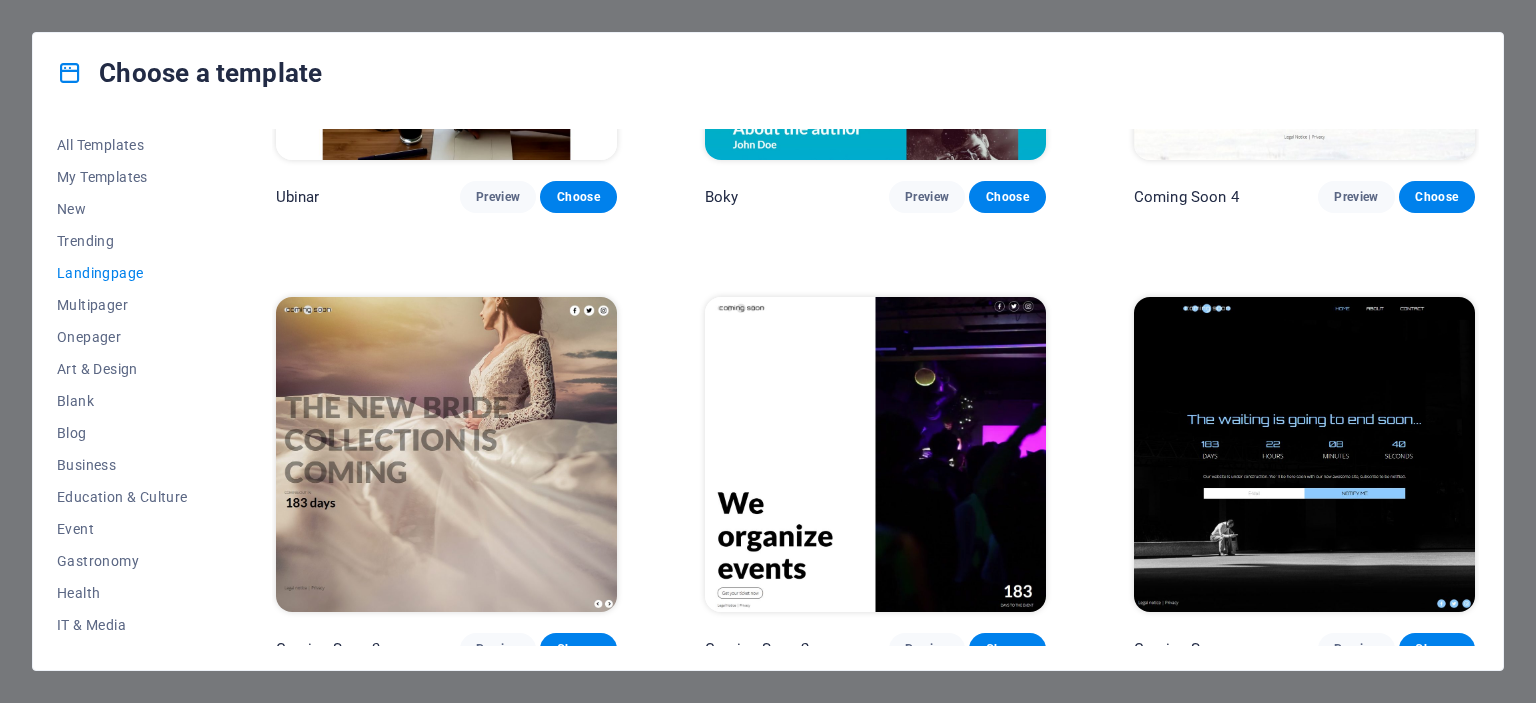 click at bounding box center (1304, 454) 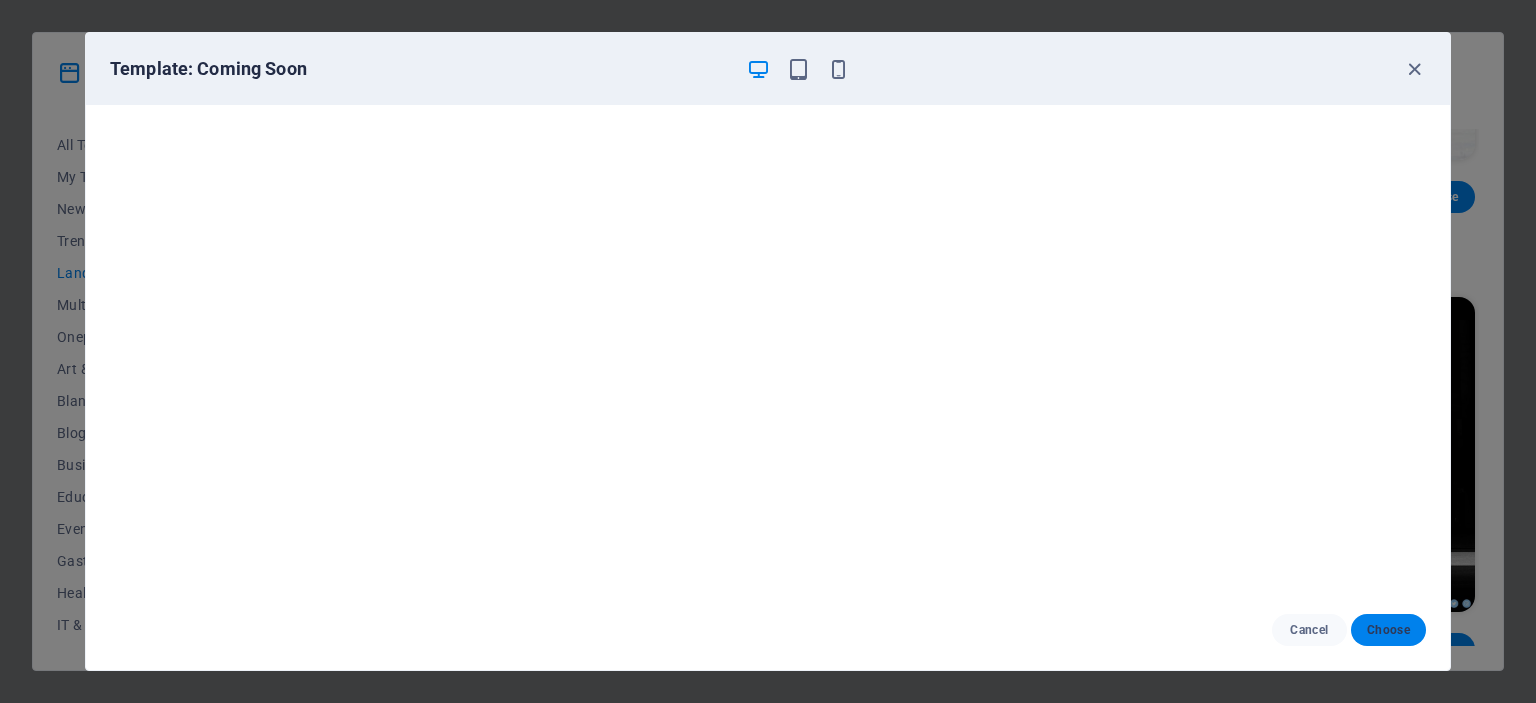 click on "Choose" at bounding box center [1388, 630] 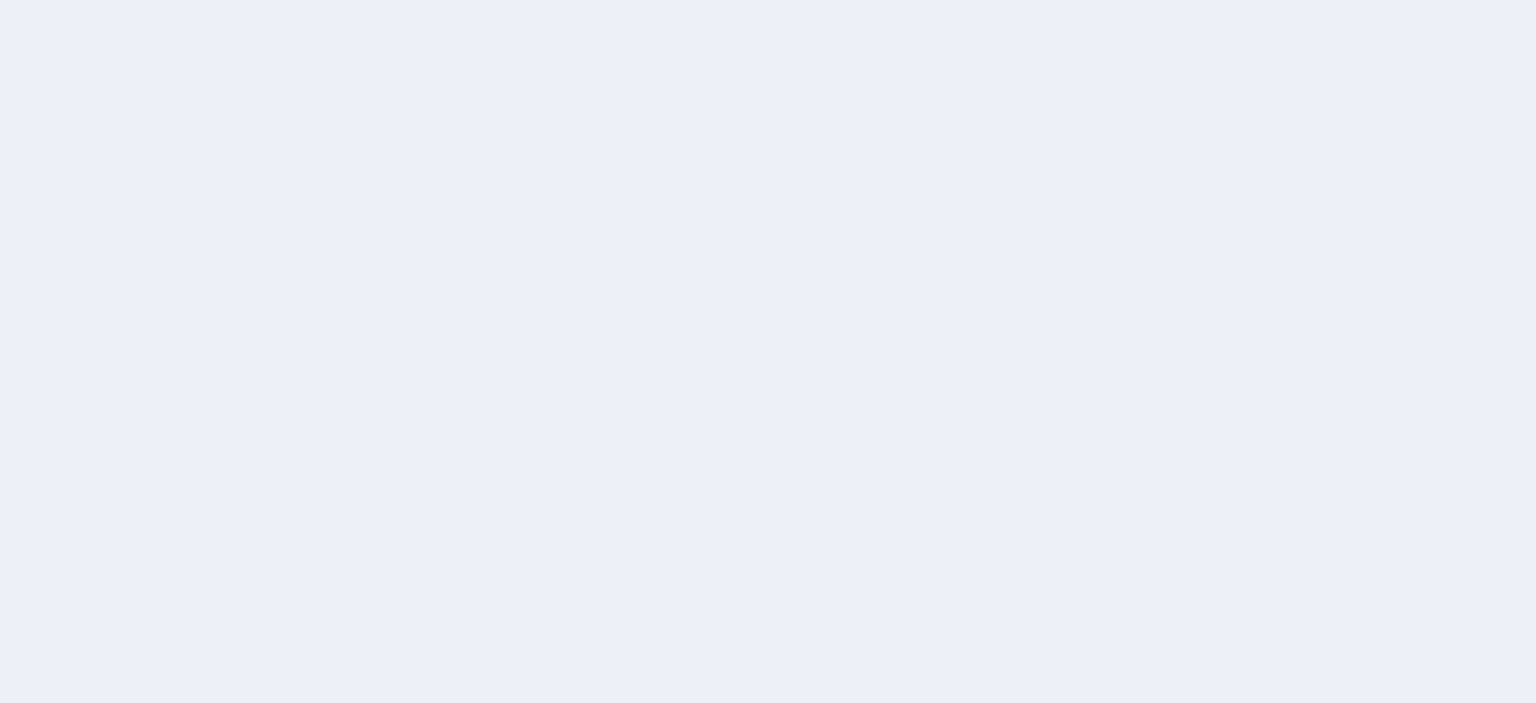scroll, scrollTop: 0, scrollLeft: 0, axis: both 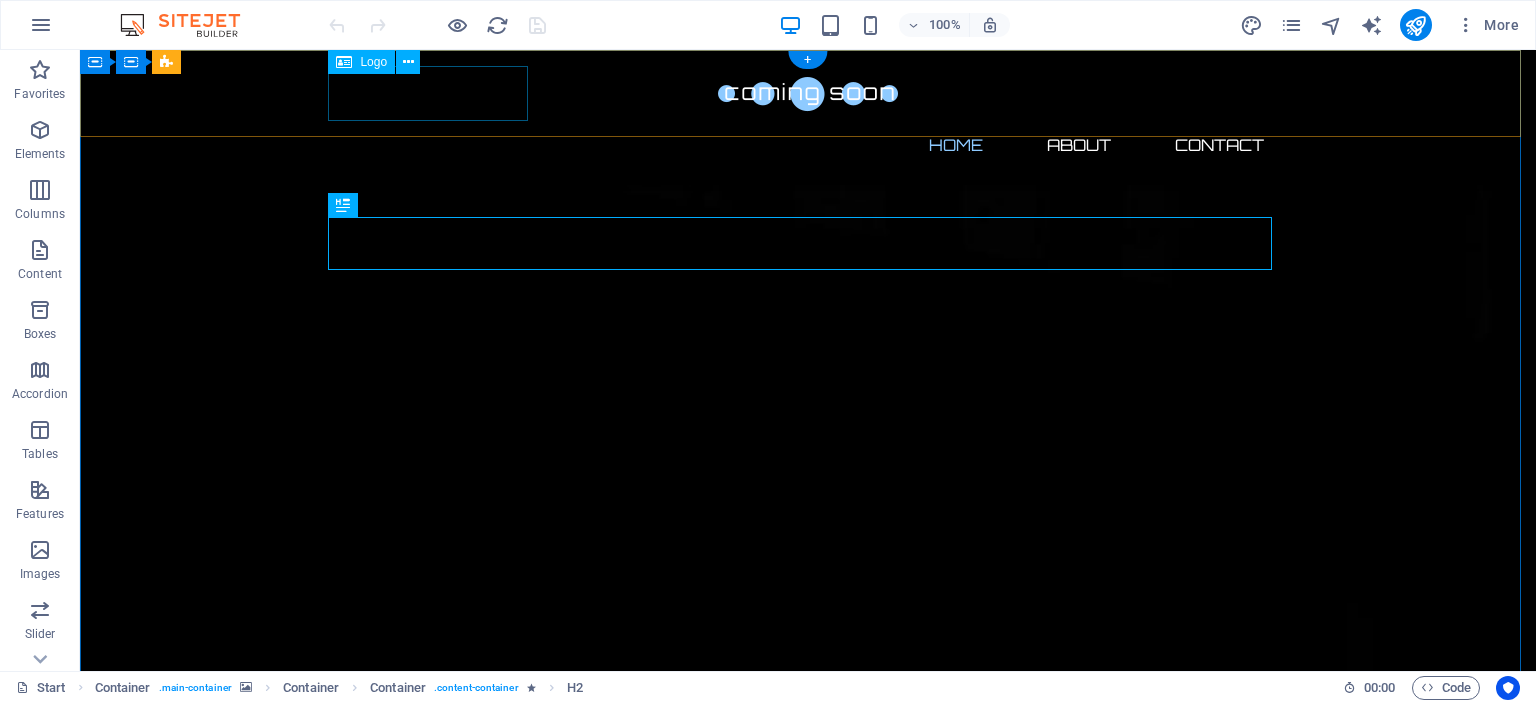 click at bounding box center [808, 93] 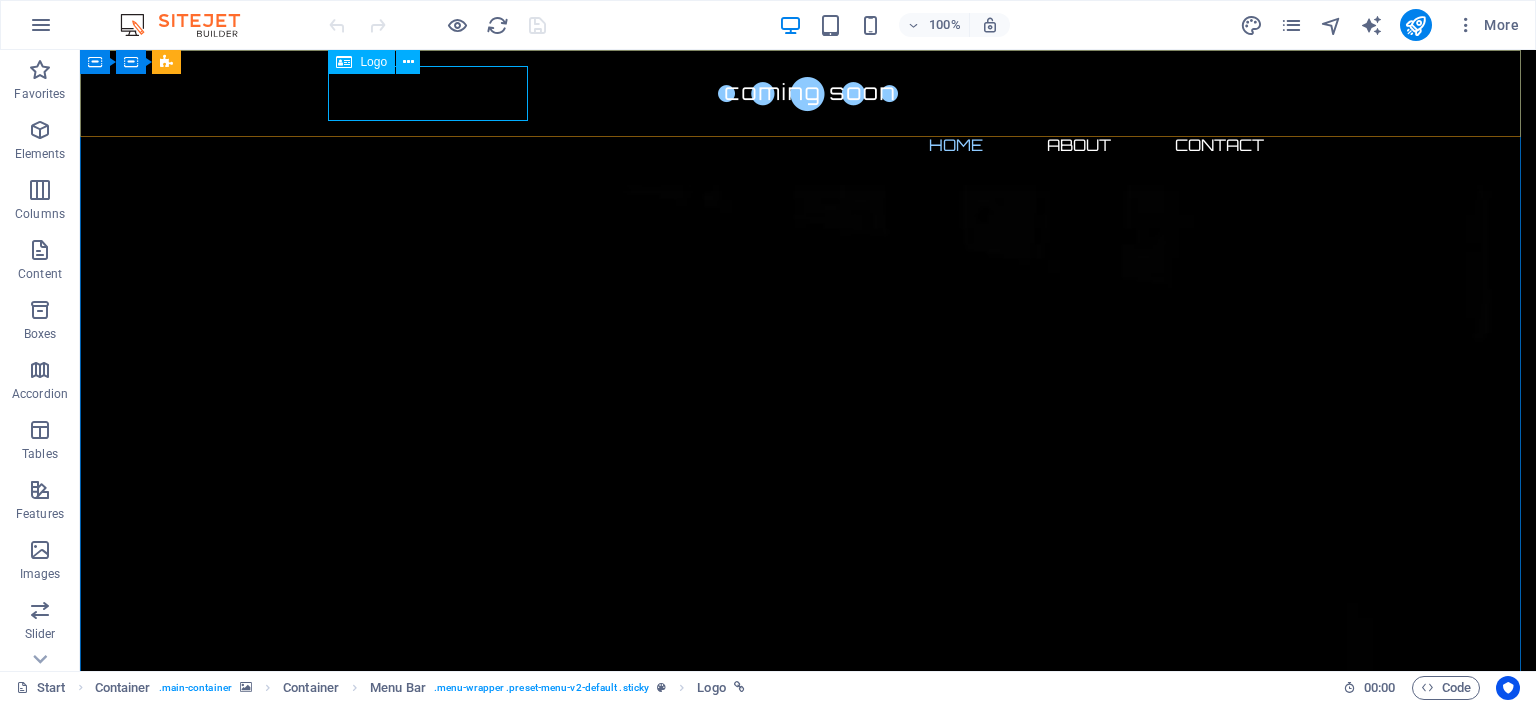 click at bounding box center [344, 62] 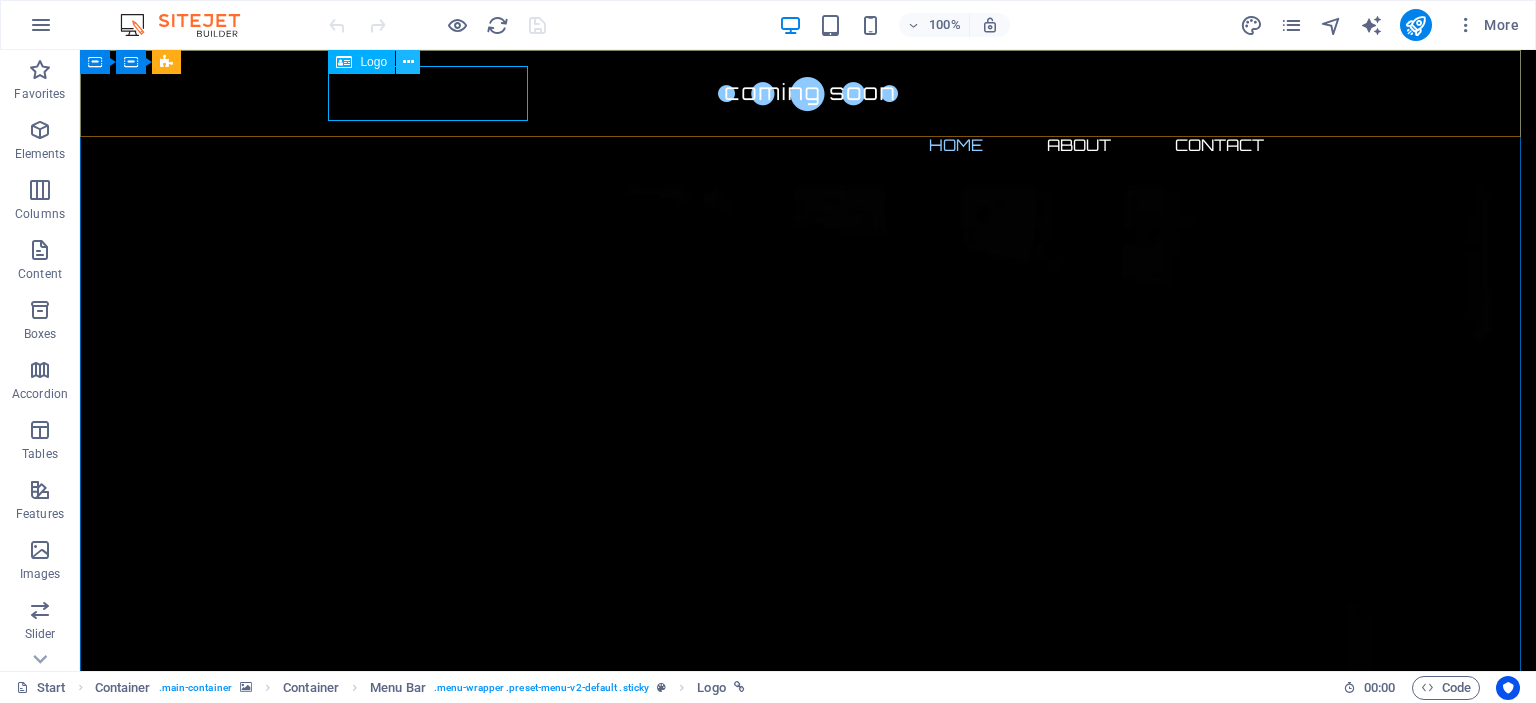 click at bounding box center (408, 62) 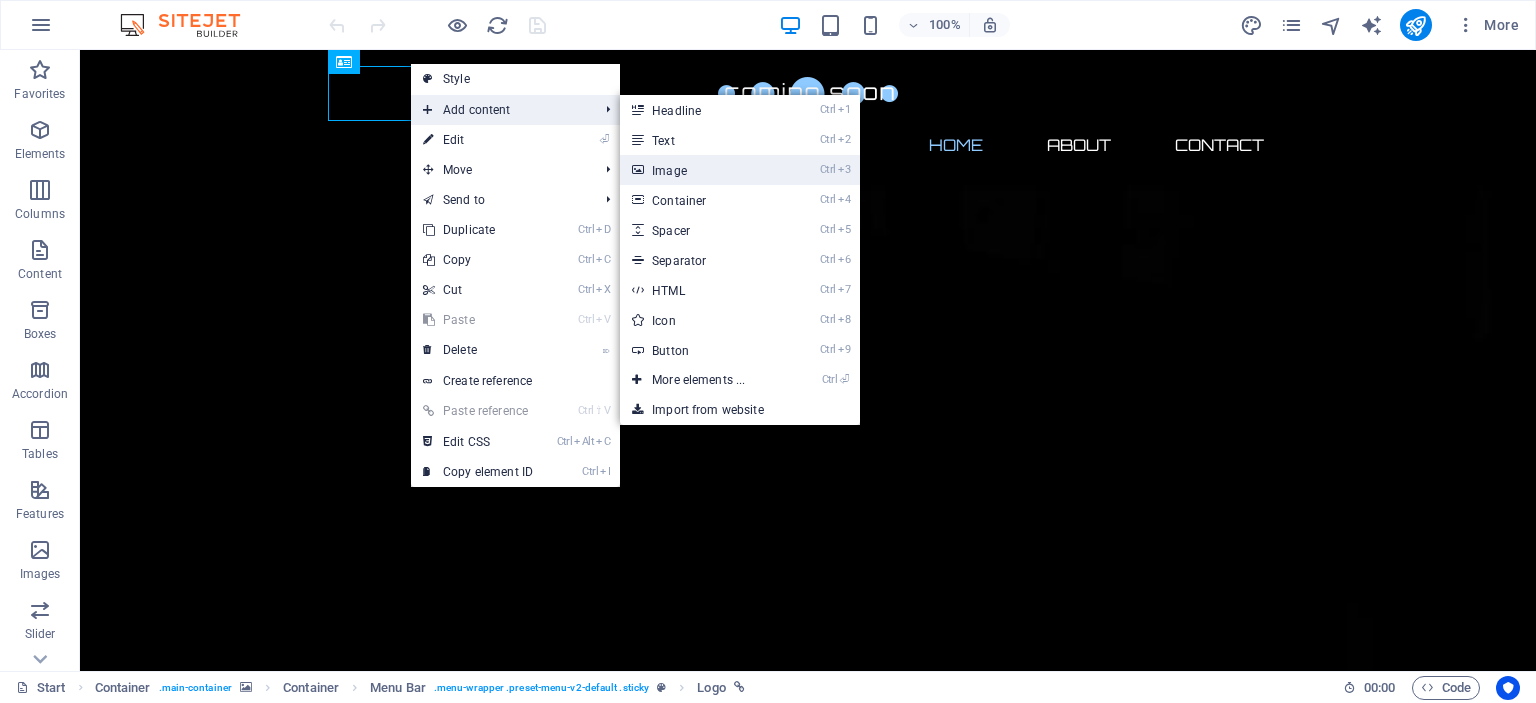 click on "Ctrl 3  Image" at bounding box center (702, 170) 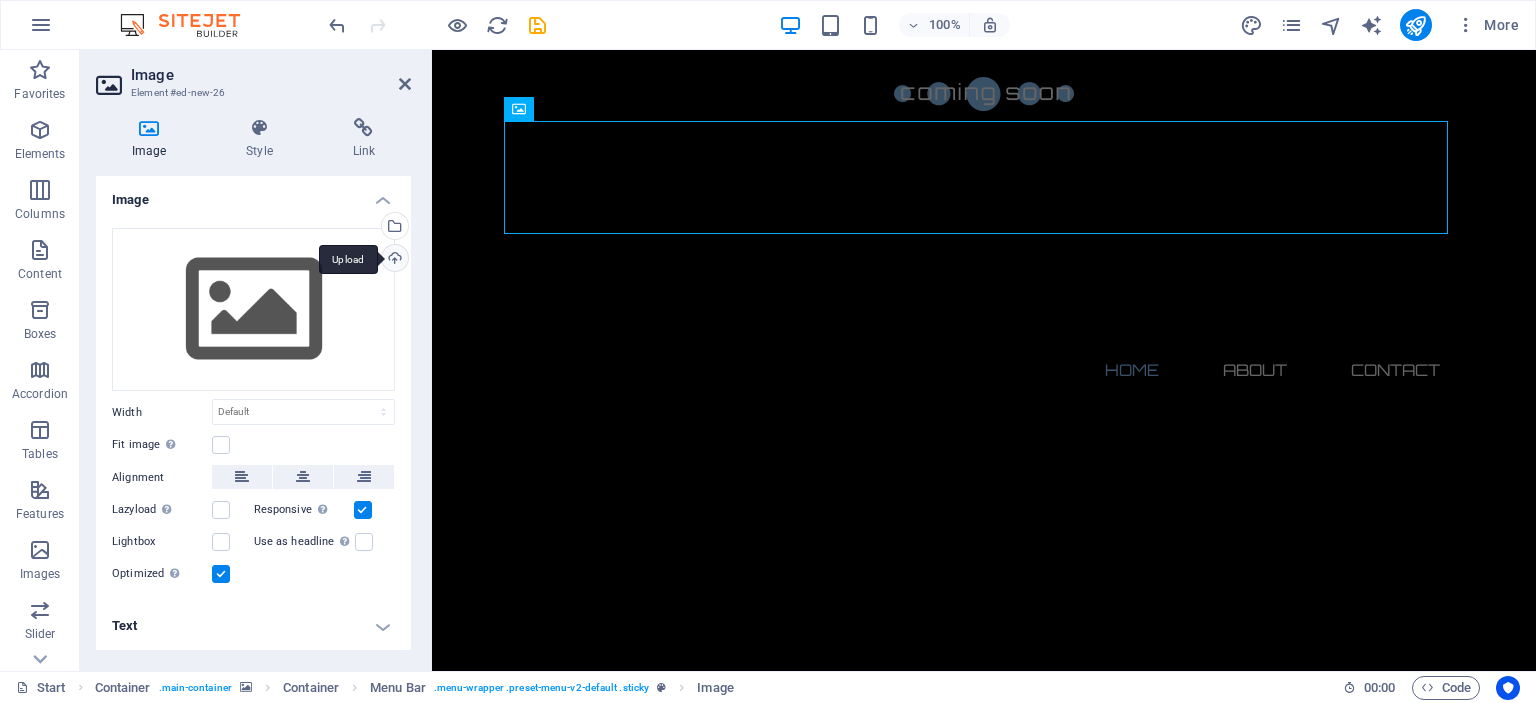 click on "Upload" at bounding box center [393, 260] 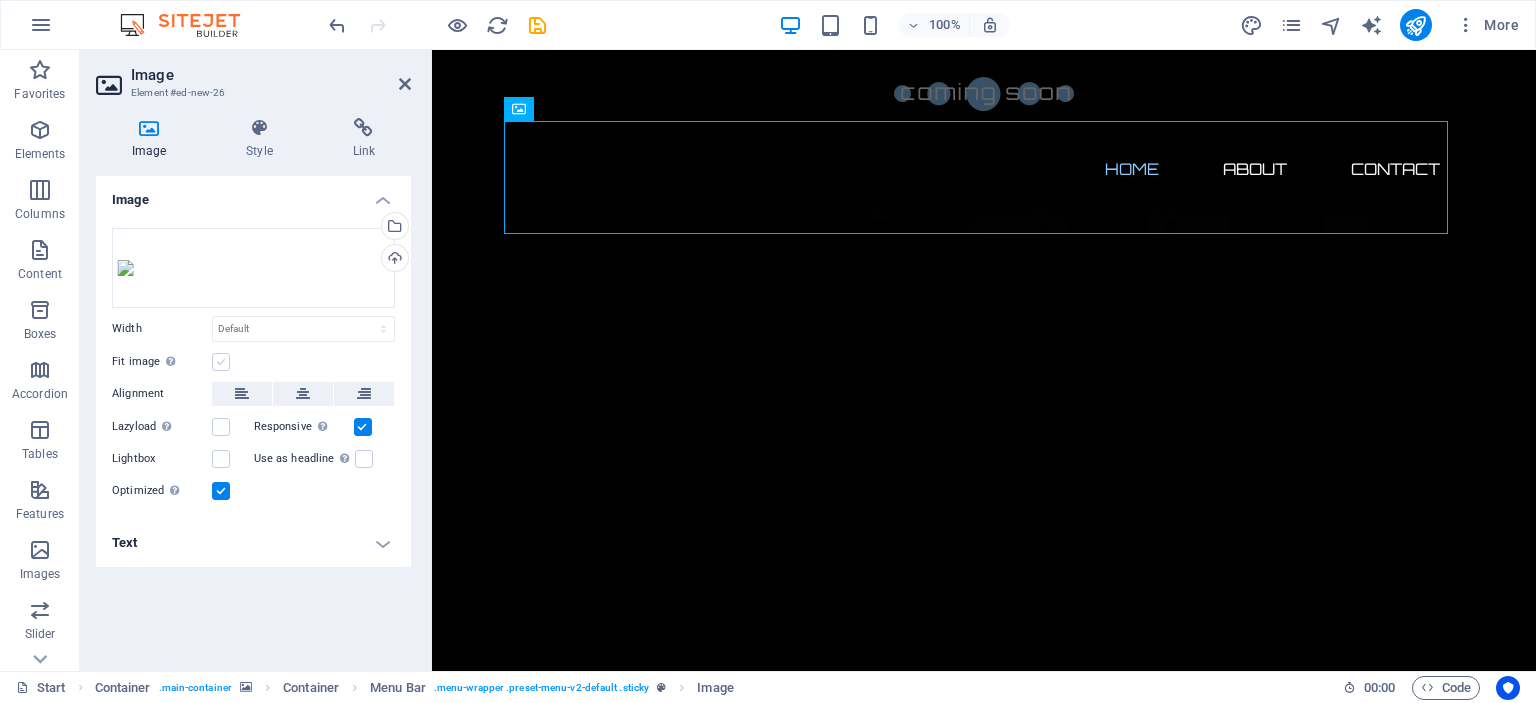 click at bounding box center [221, 362] 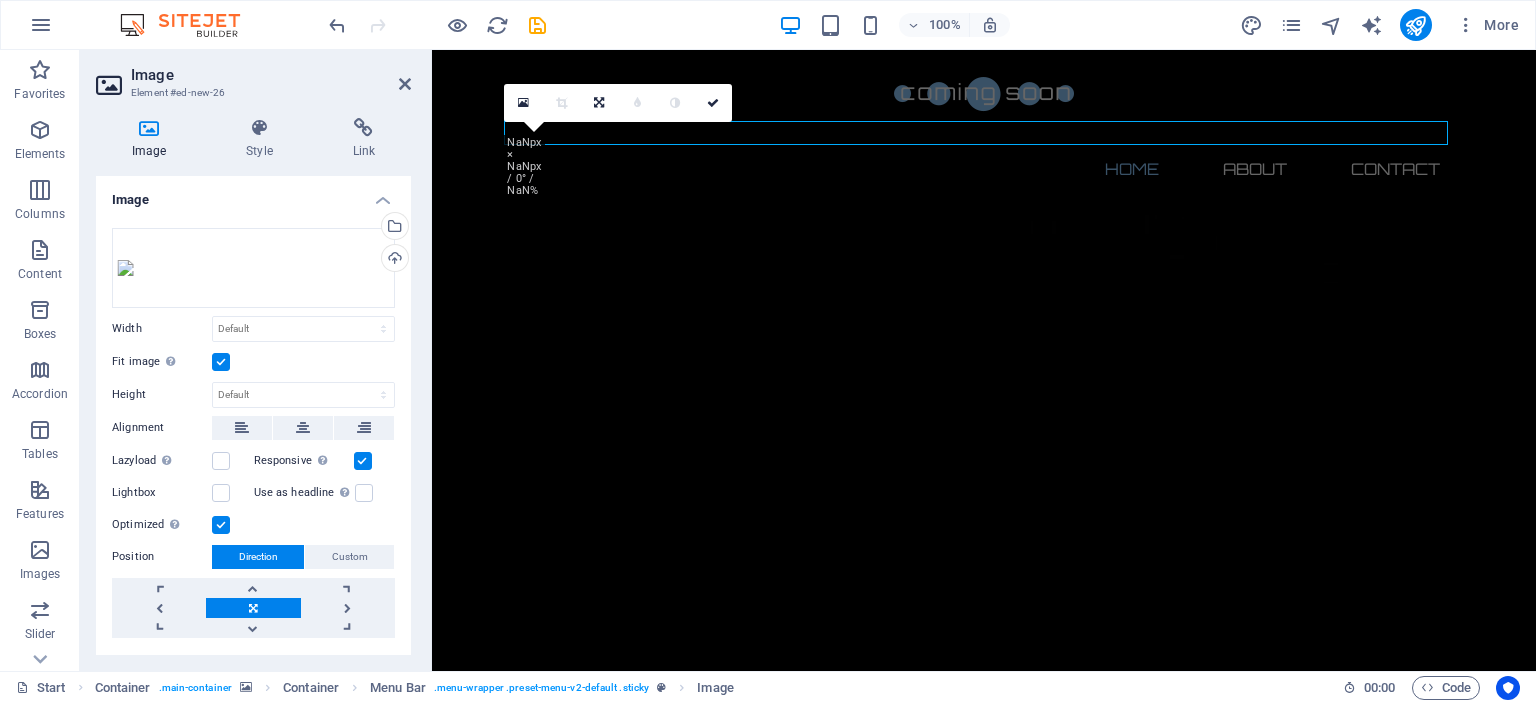 click at bounding box center (221, 362) 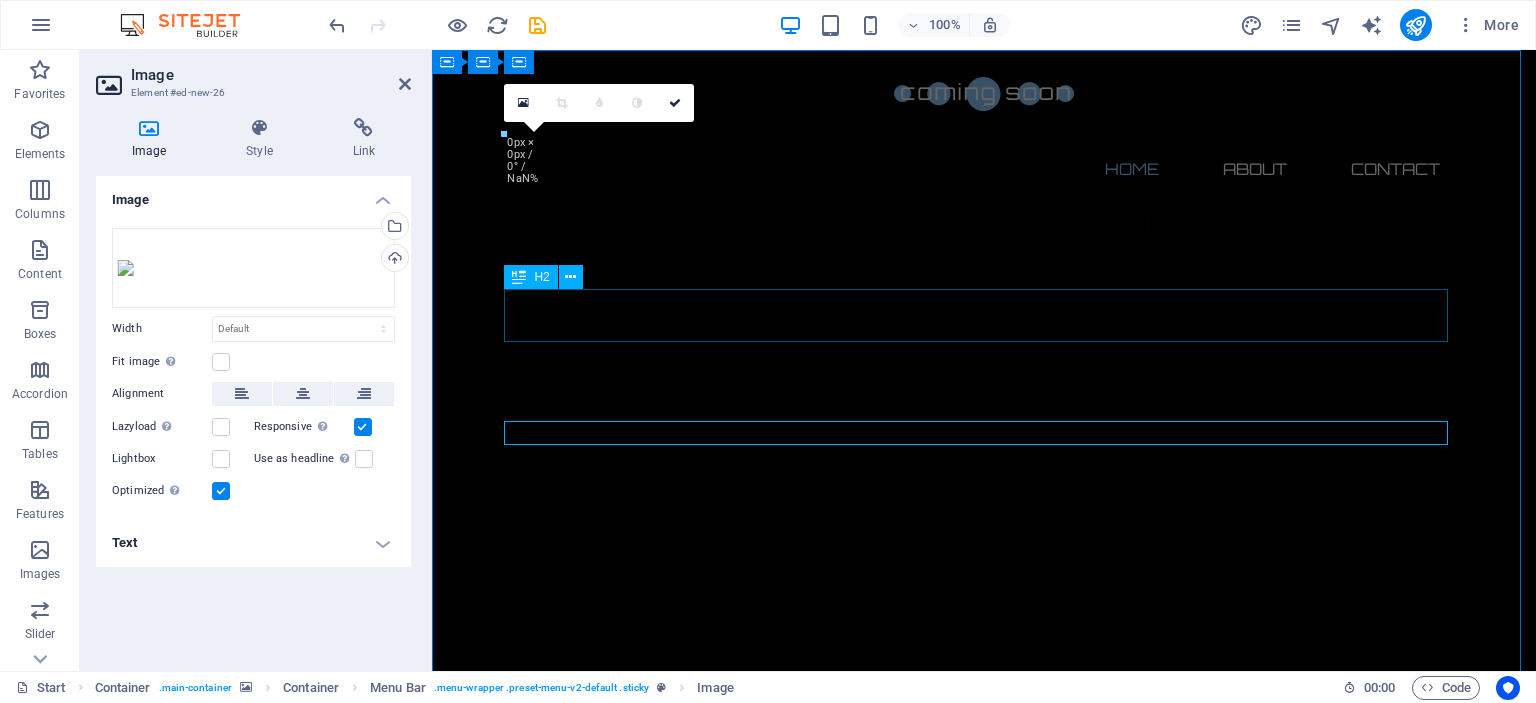scroll, scrollTop: 100, scrollLeft: 0, axis: vertical 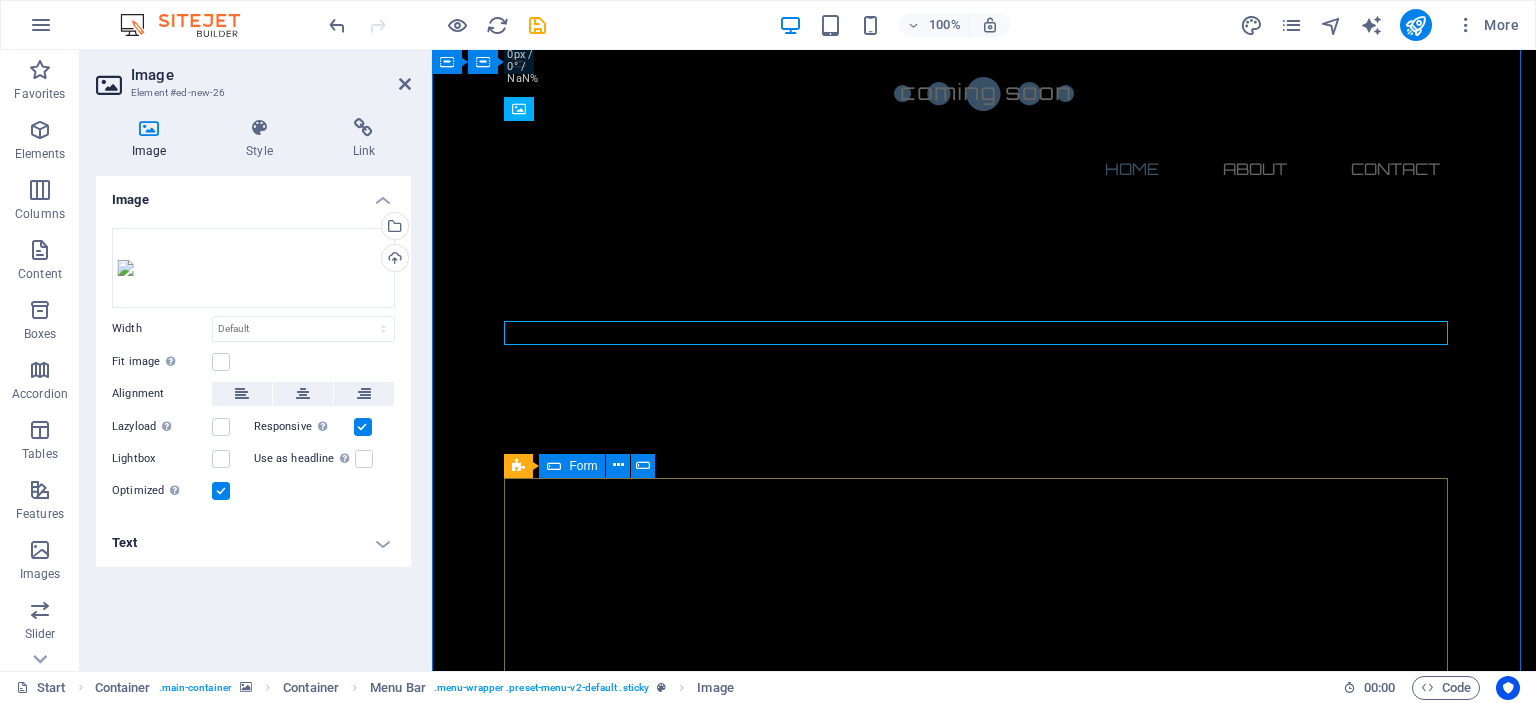 click on "Notify me   I have read and understand the privacy policy. Unreadable? Load new" 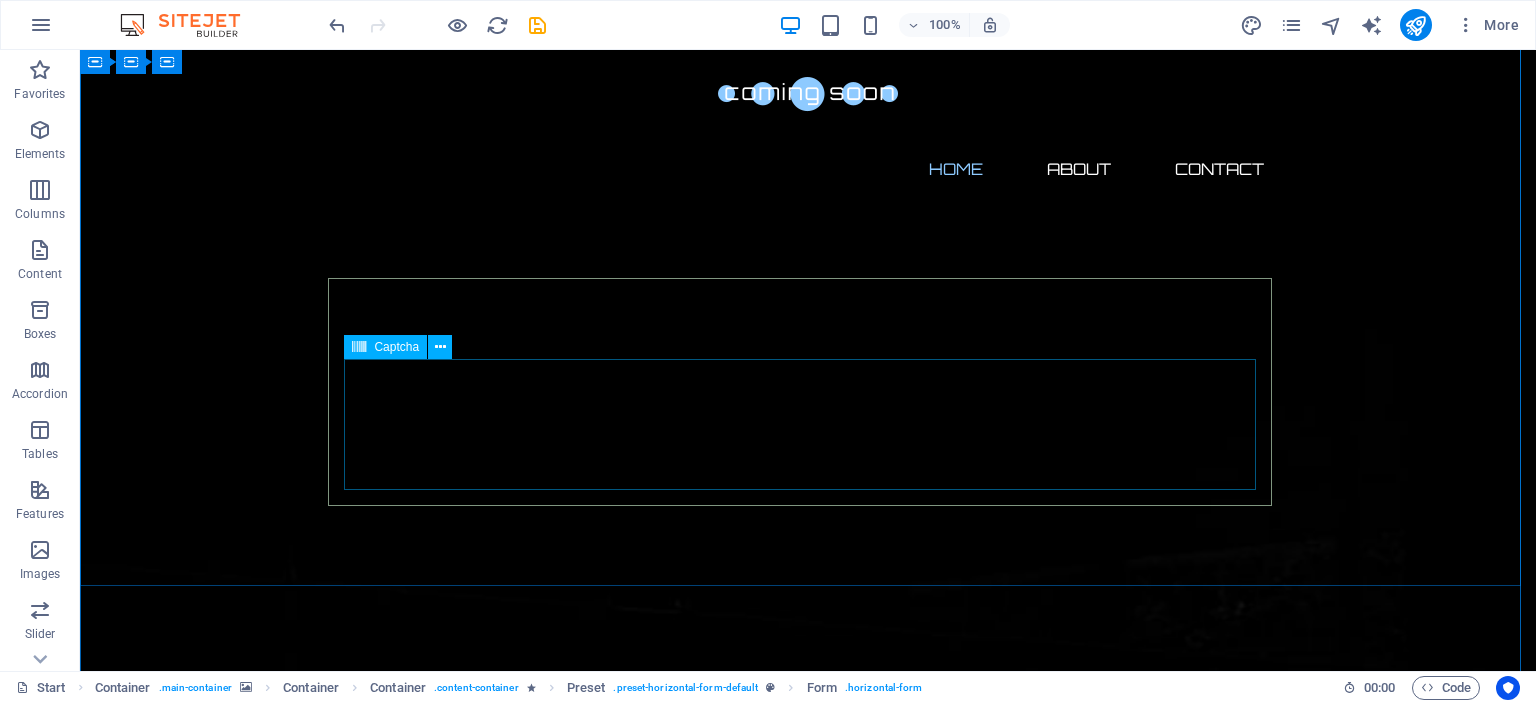 scroll, scrollTop: 300, scrollLeft: 0, axis: vertical 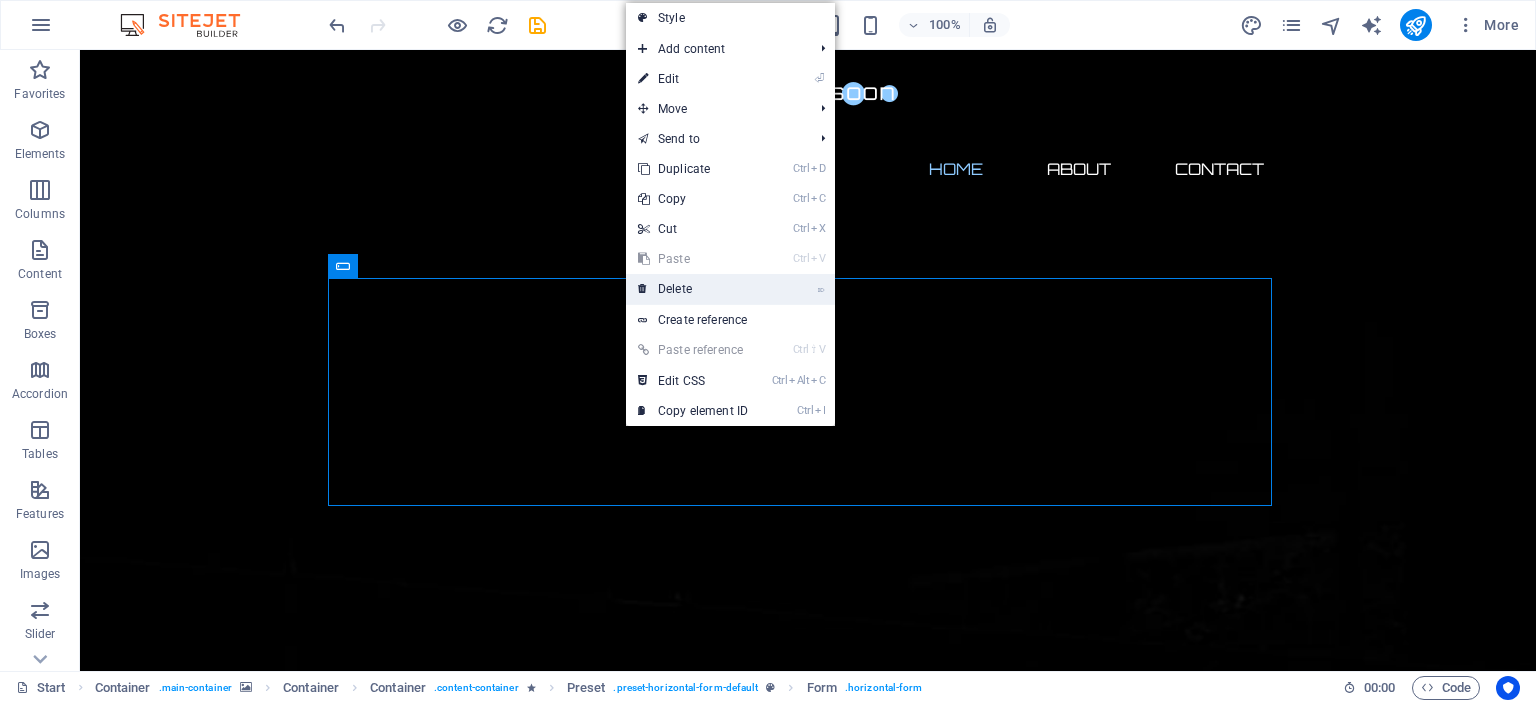click on "⌦  Delete" at bounding box center [693, 289] 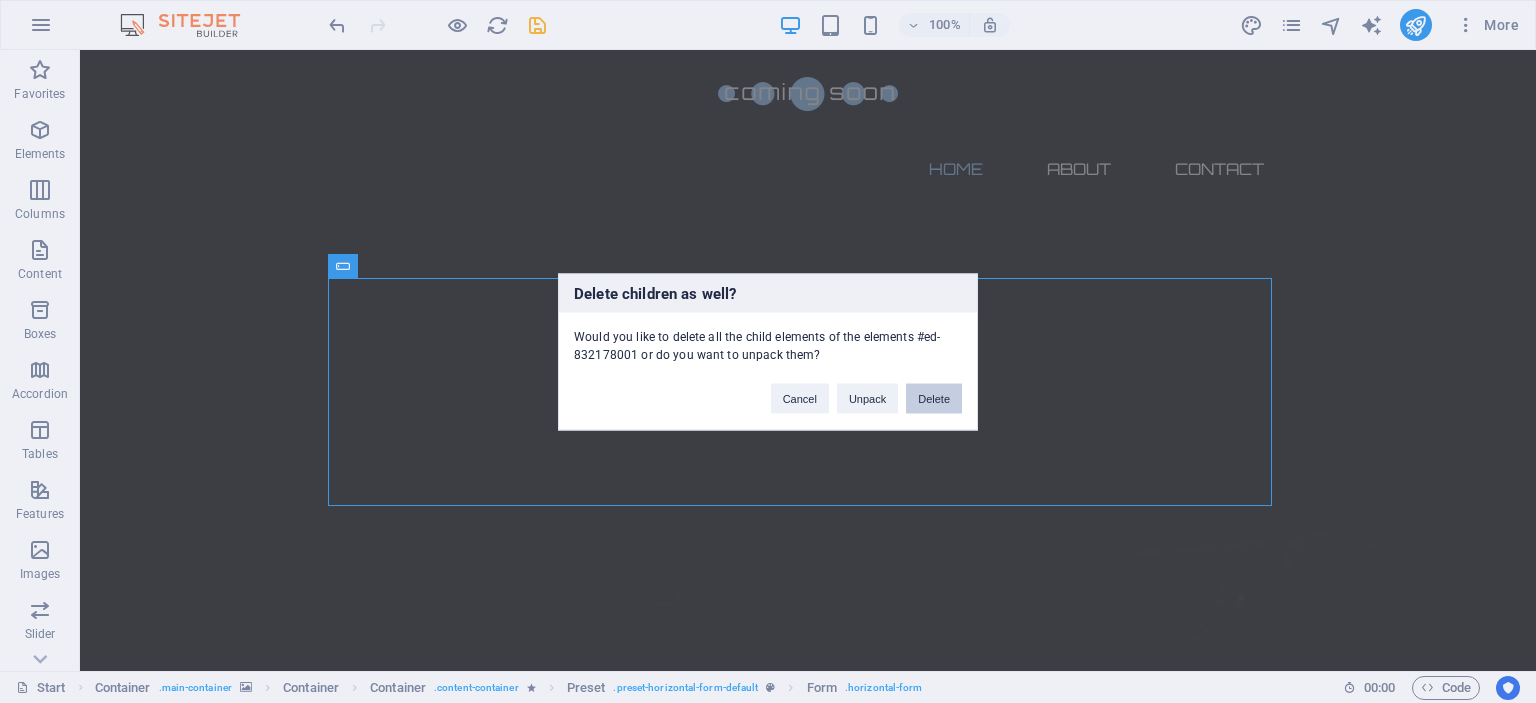 click on "Delete" at bounding box center [934, 398] 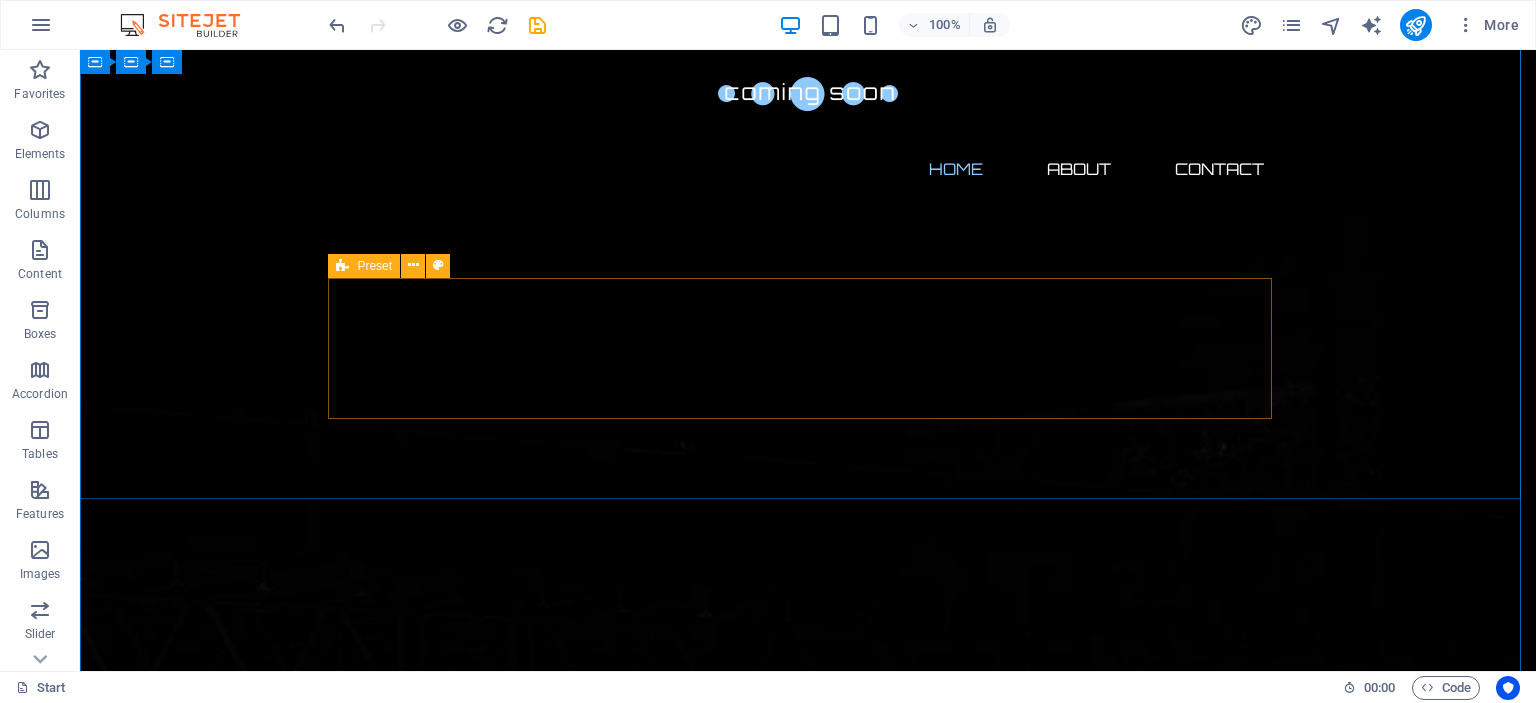 scroll, scrollTop: 500, scrollLeft: 0, axis: vertical 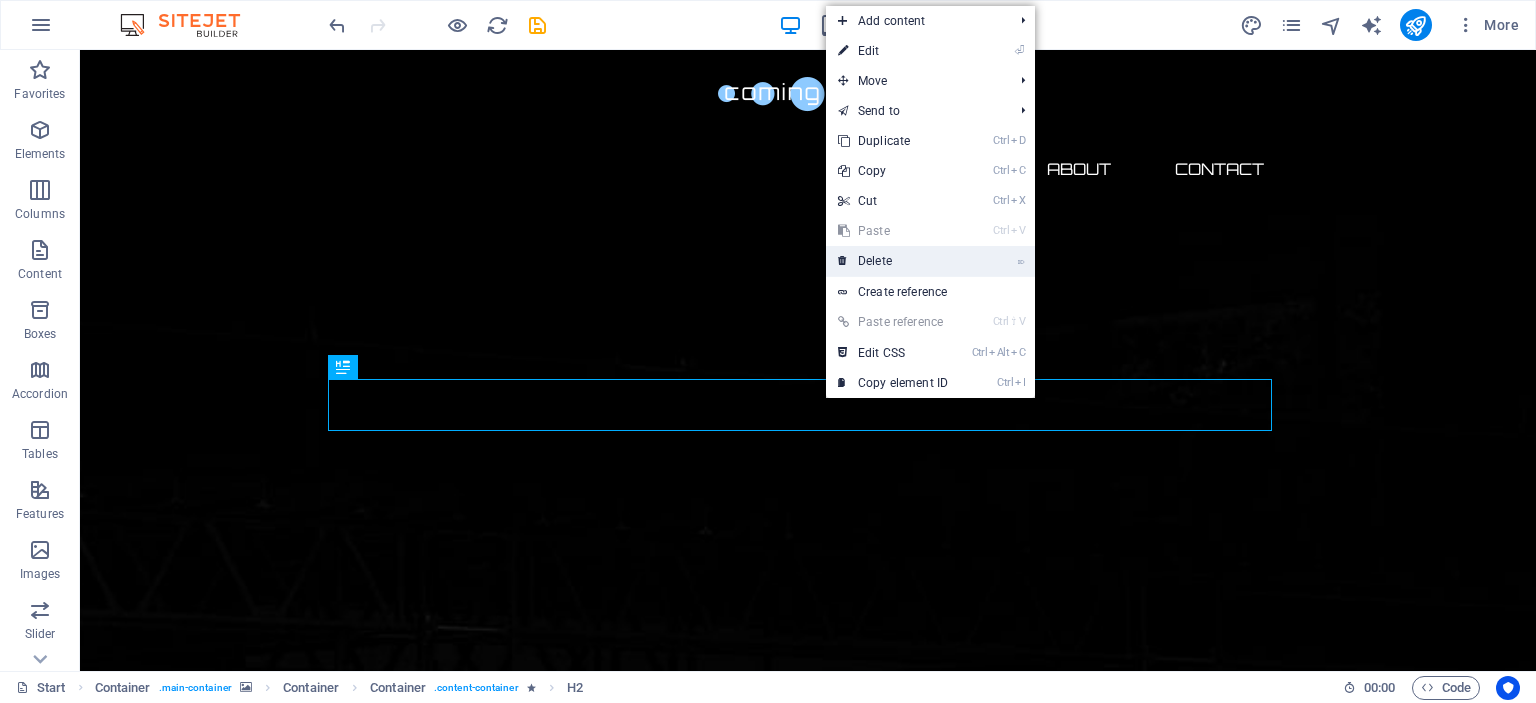click on "⌦  Delete" at bounding box center (893, 261) 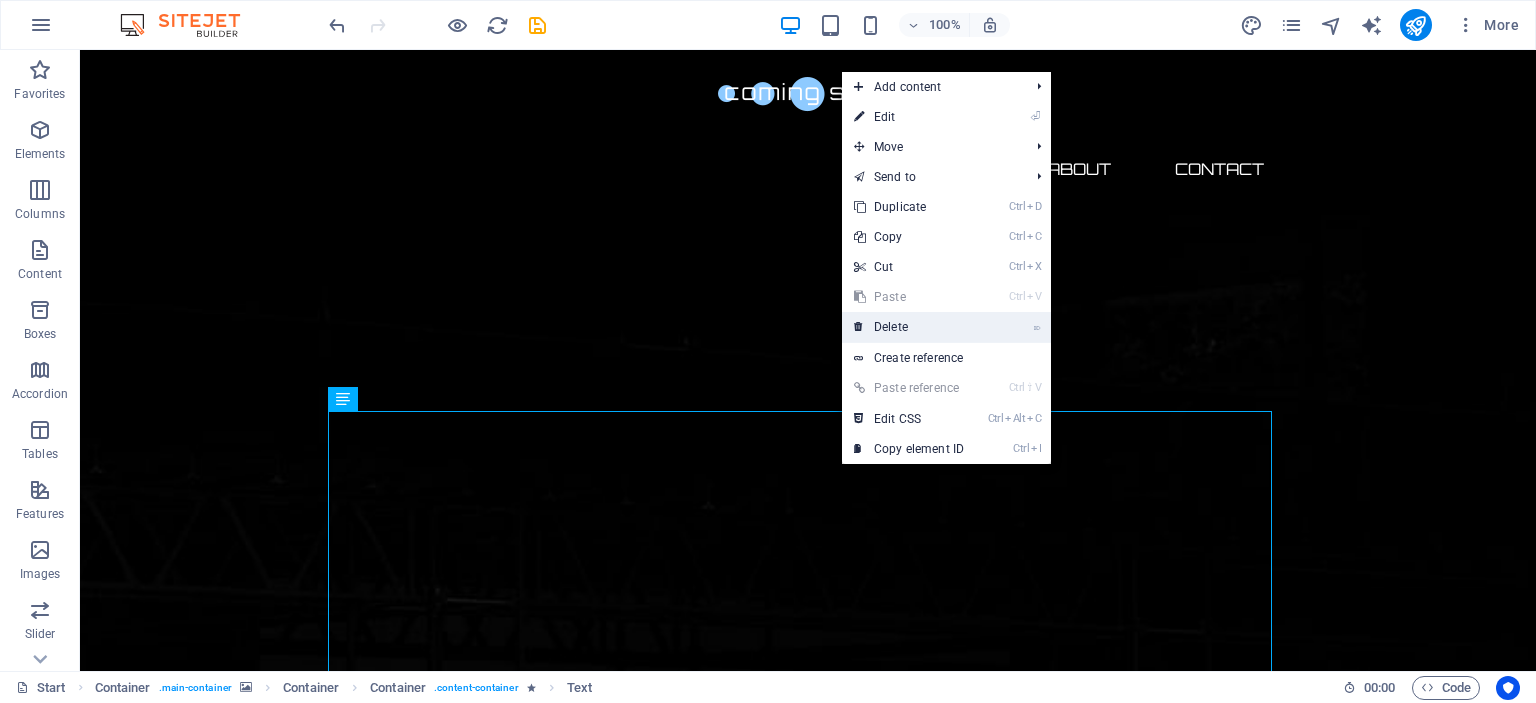 click on "⌦  Delete" at bounding box center (909, 327) 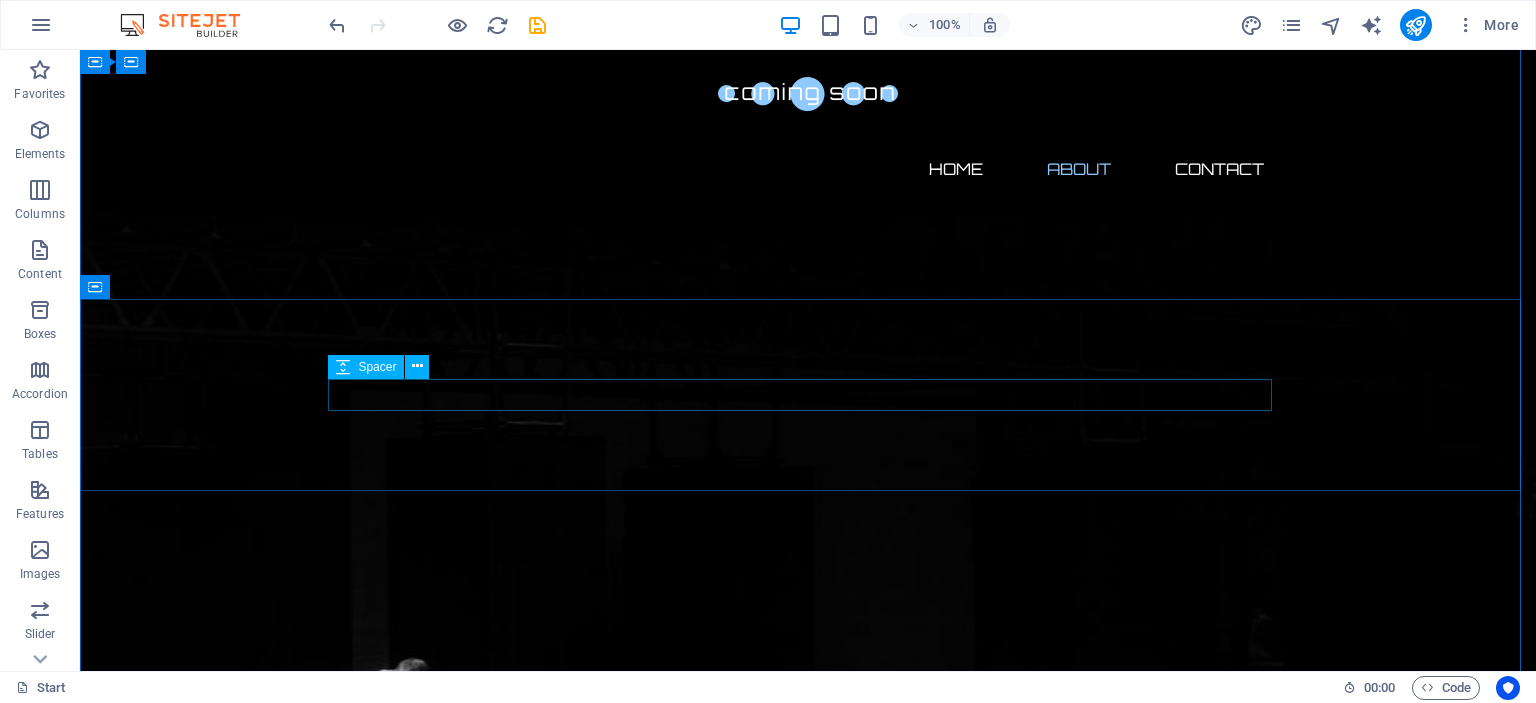 scroll, scrollTop: 700, scrollLeft: 0, axis: vertical 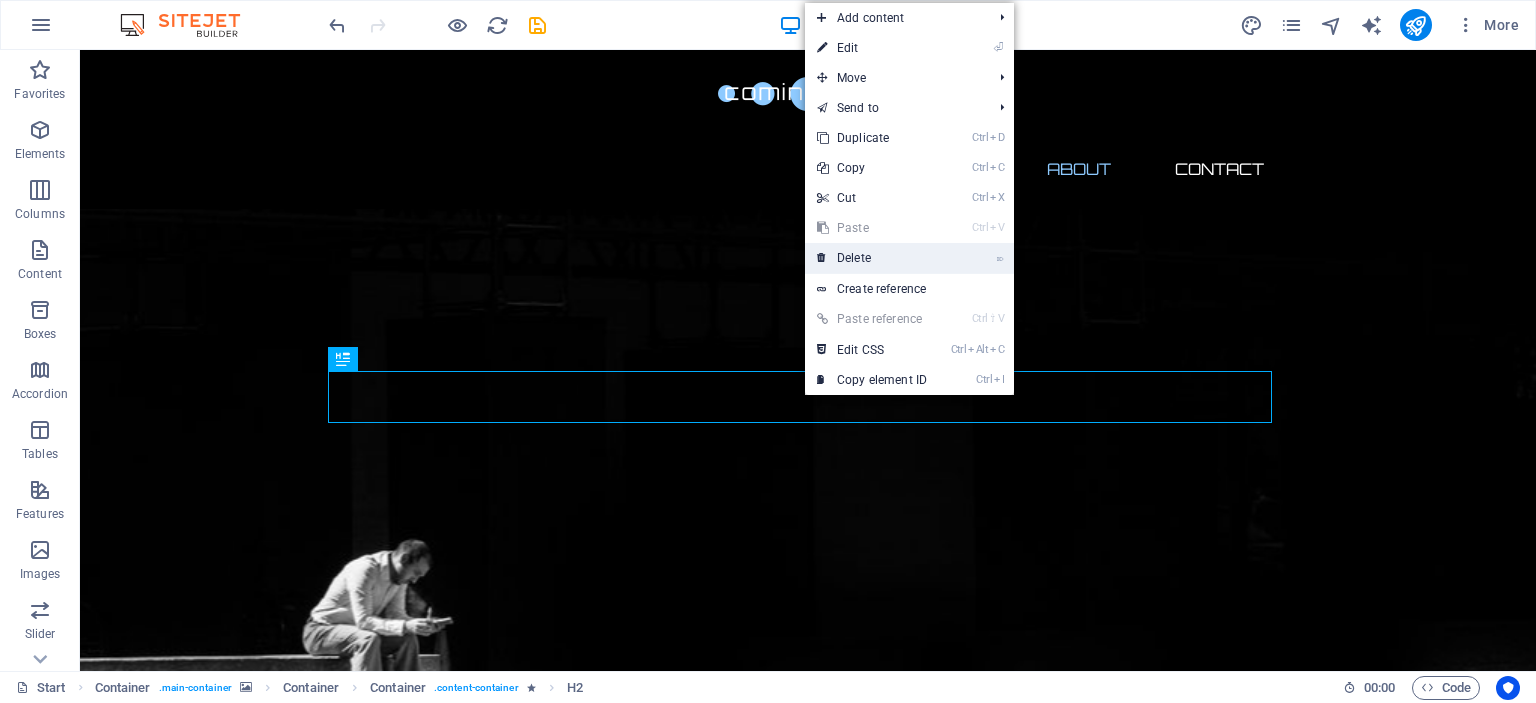 click on "⌦  Delete" at bounding box center (872, 258) 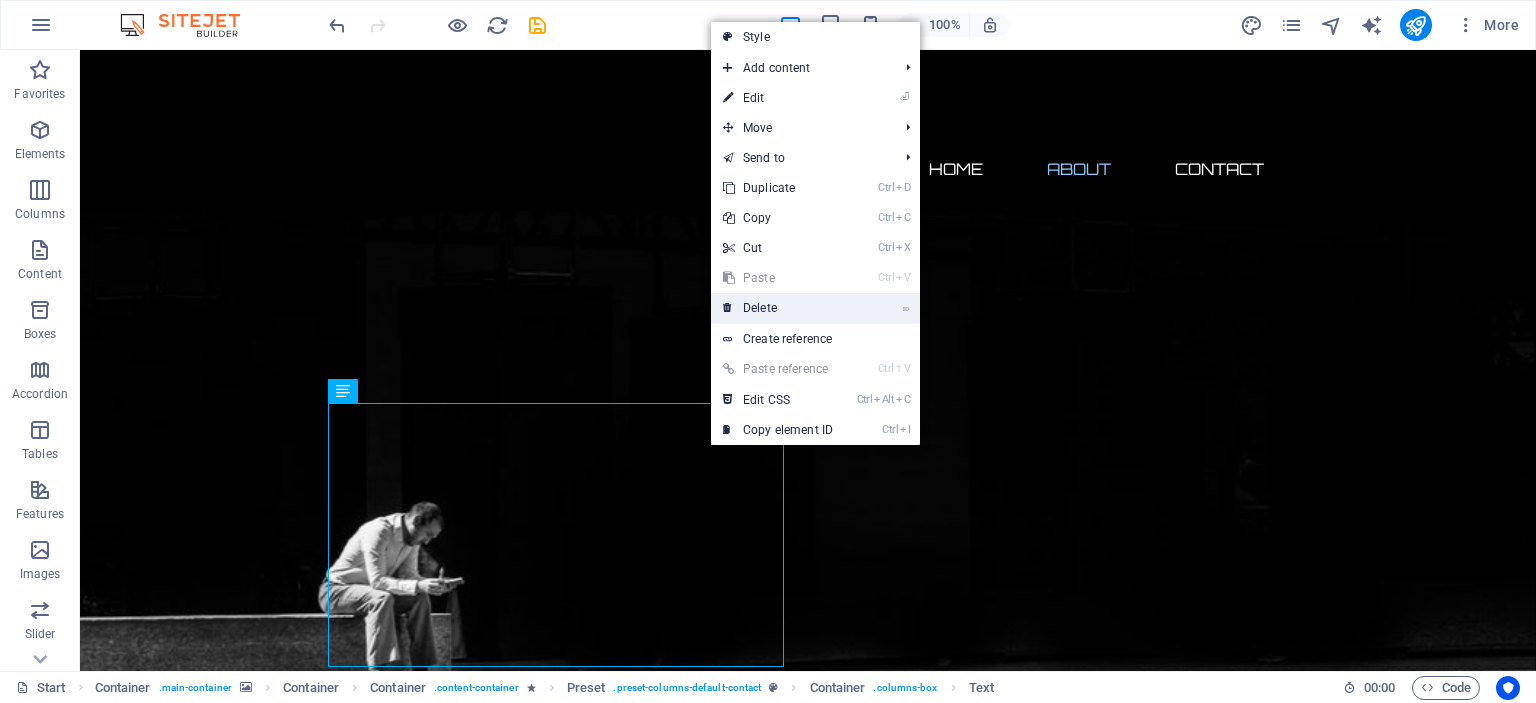 drag, startPoint x: 804, startPoint y: 311, endPoint x: 732, endPoint y: 317, distance: 72.249565 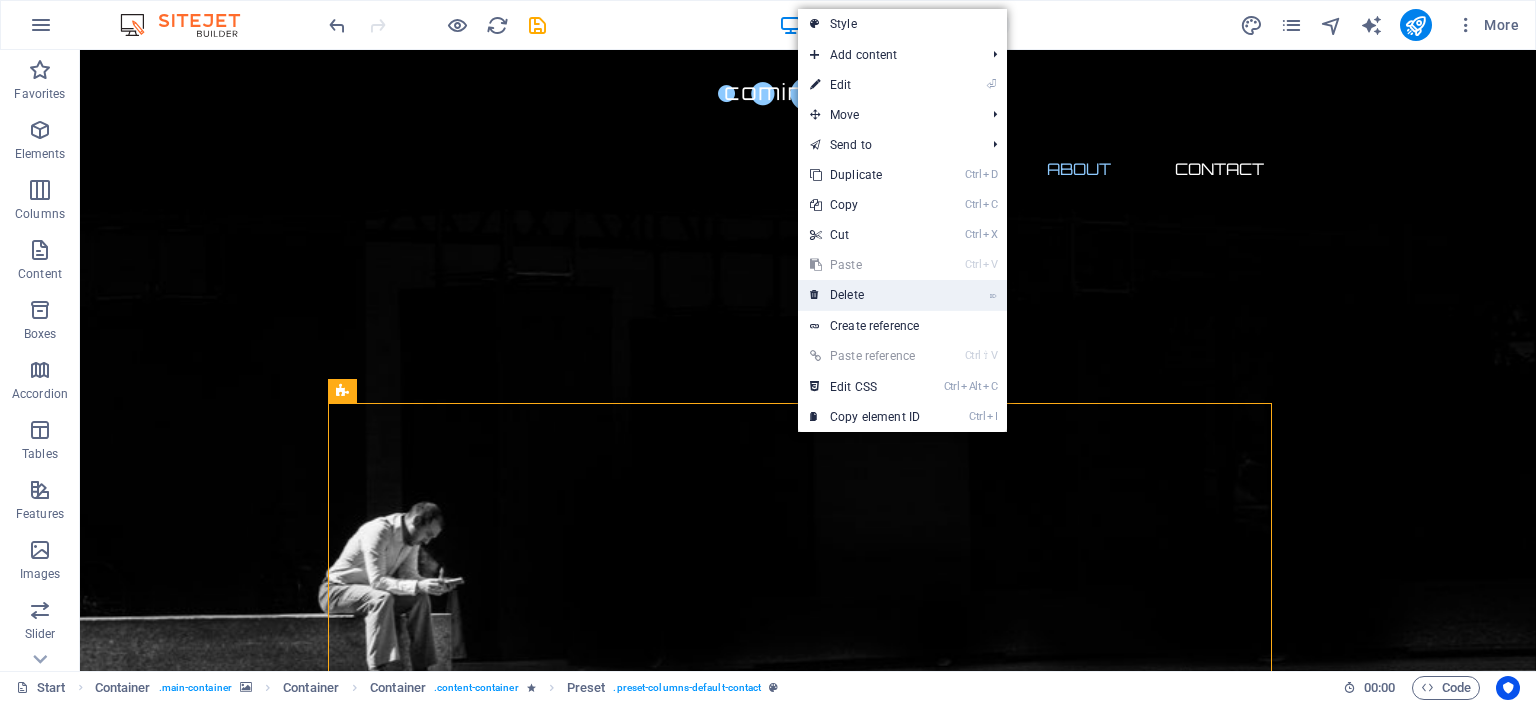 click on "⌦  Delete" at bounding box center [865, 295] 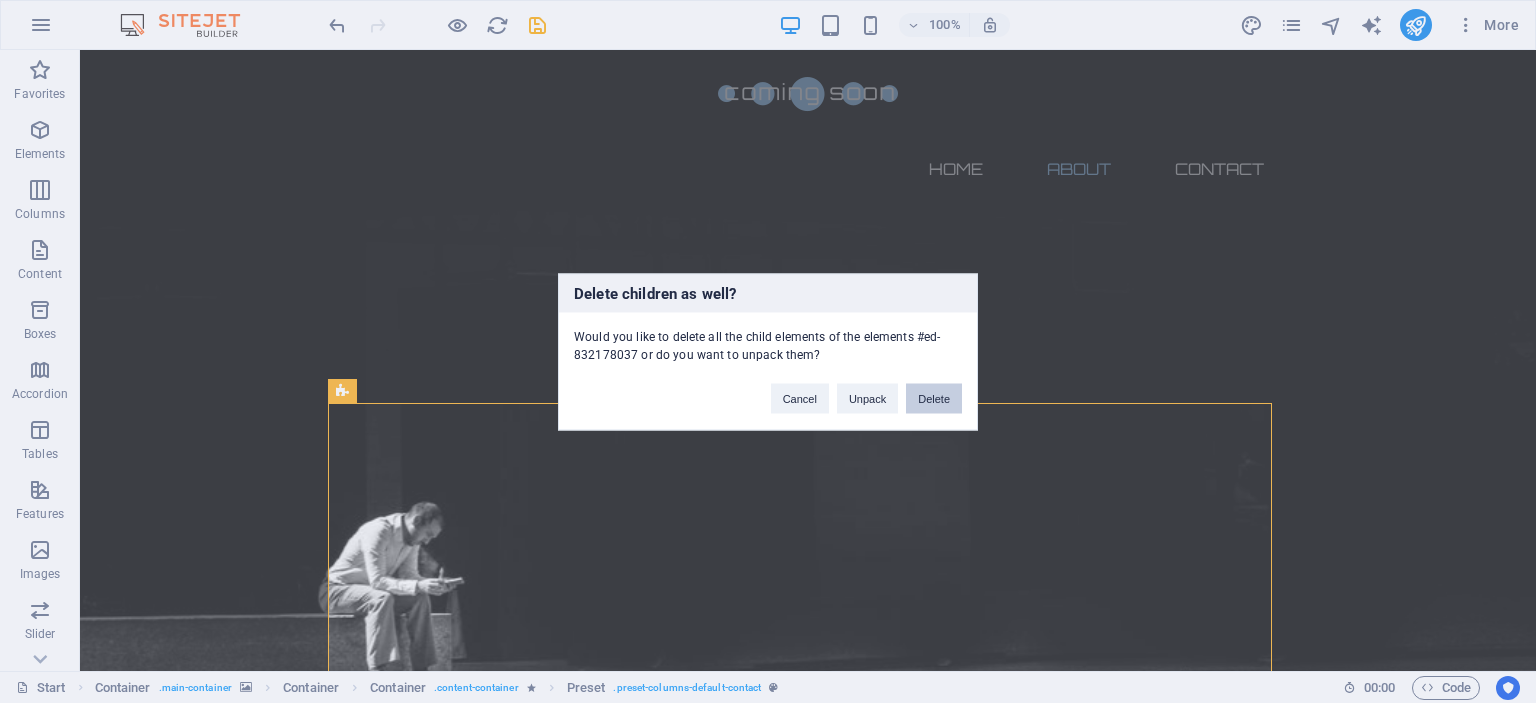 click on "Delete" at bounding box center [934, 398] 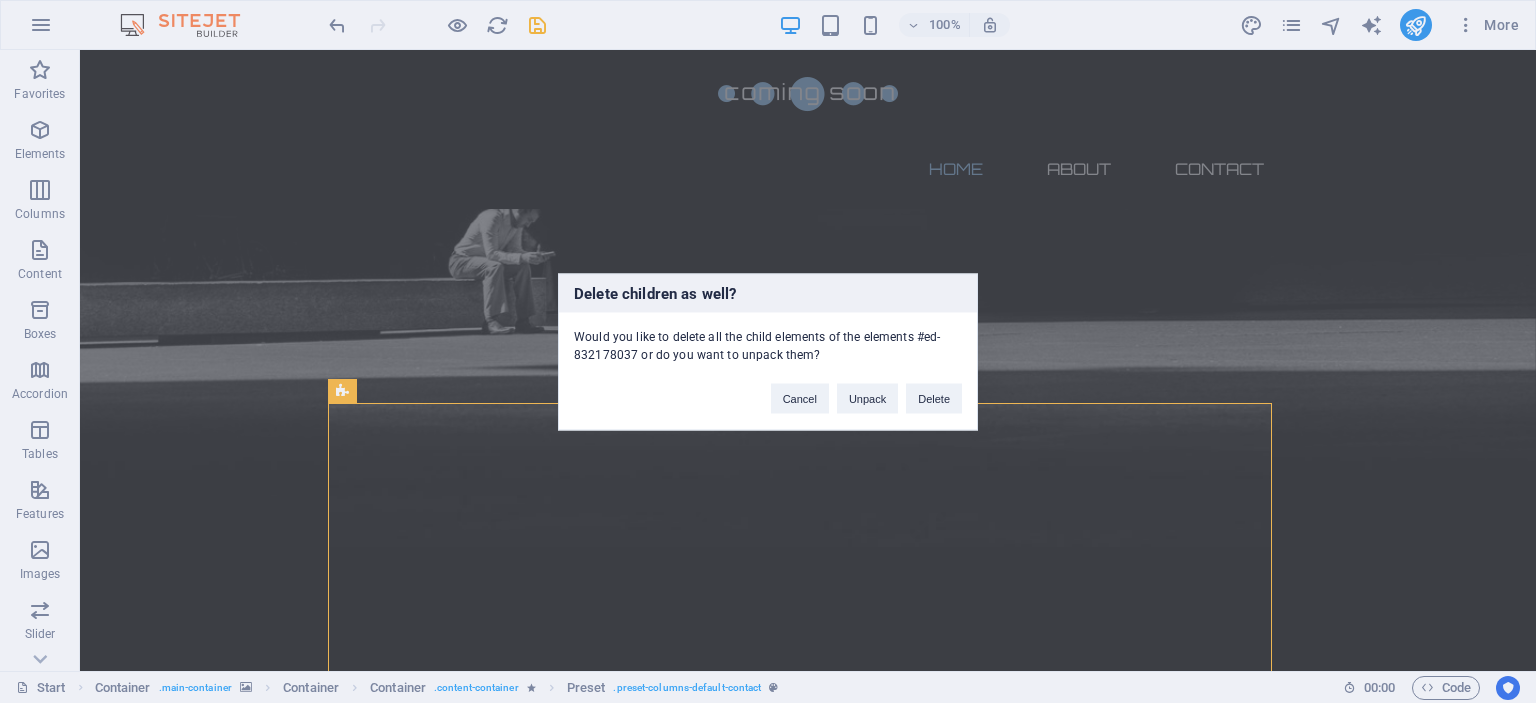 scroll, scrollTop: 575, scrollLeft: 0, axis: vertical 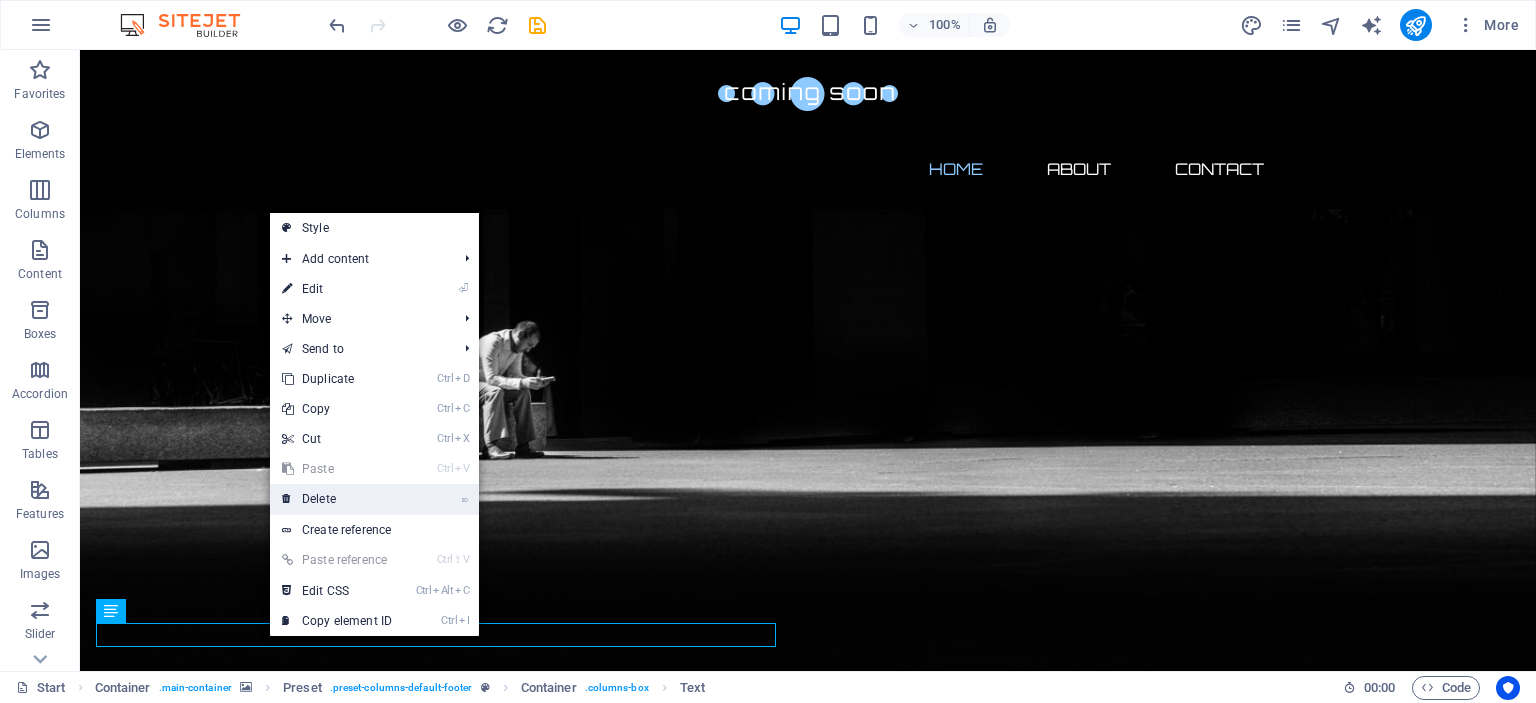 click on "⌦  Delete" at bounding box center [337, 499] 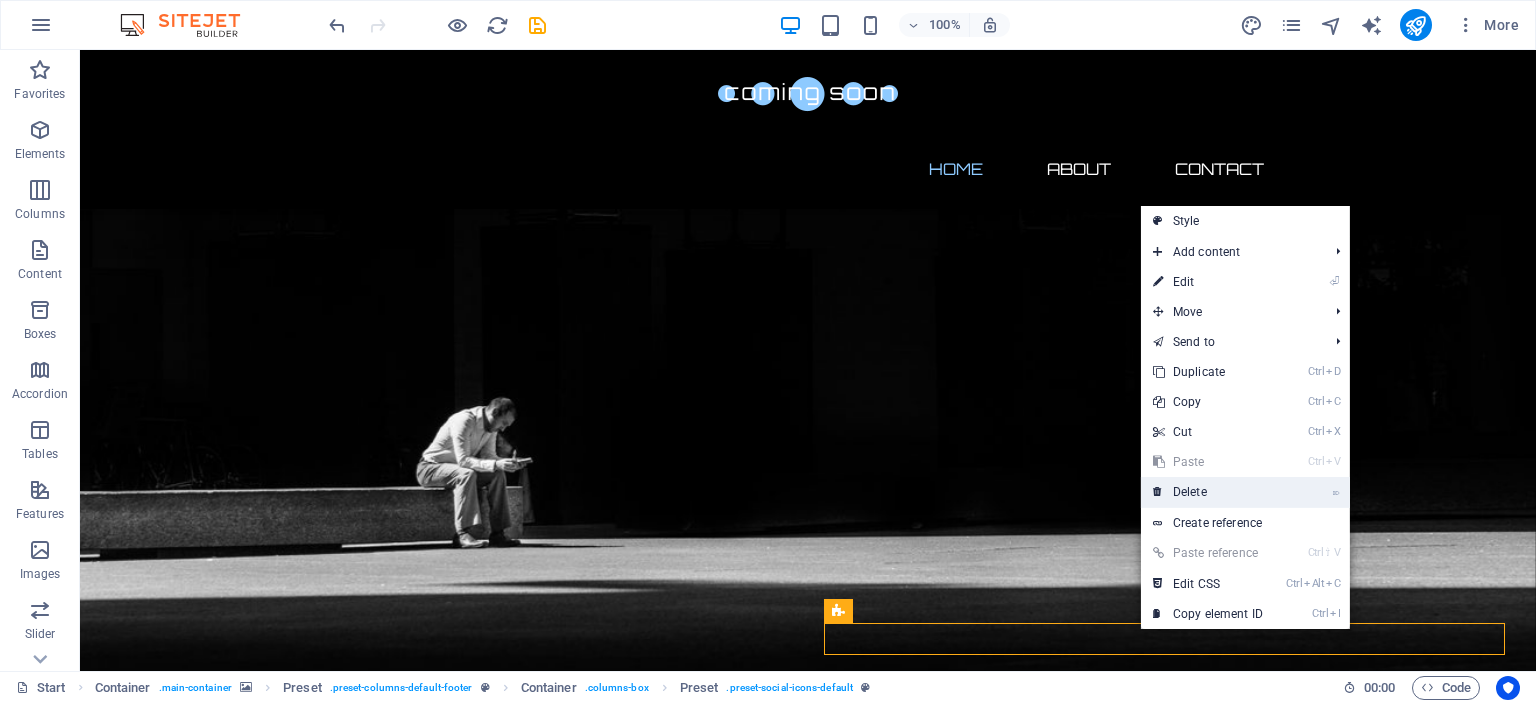 click on "⌦  Delete" at bounding box center [1208, 492] 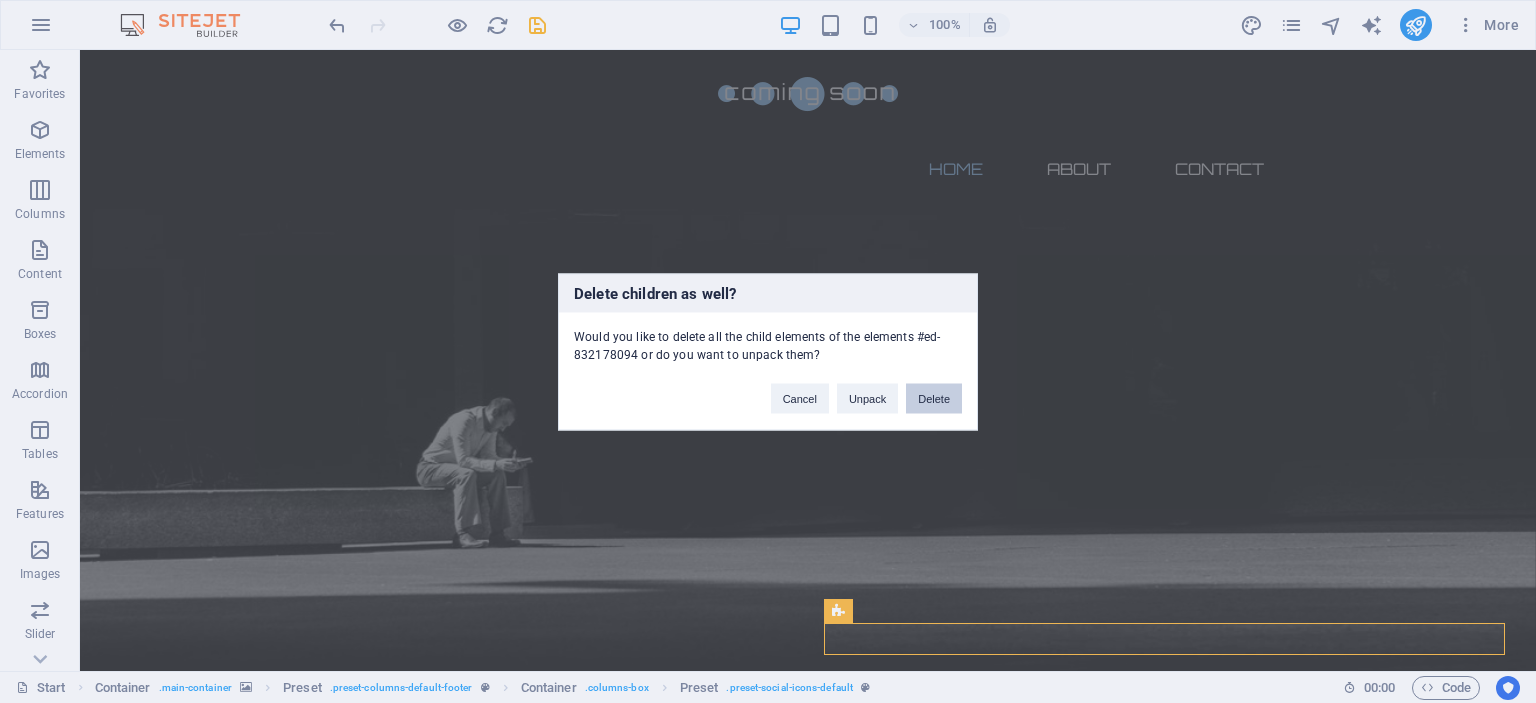 click on "Delete" at bounding box center [934, 398] 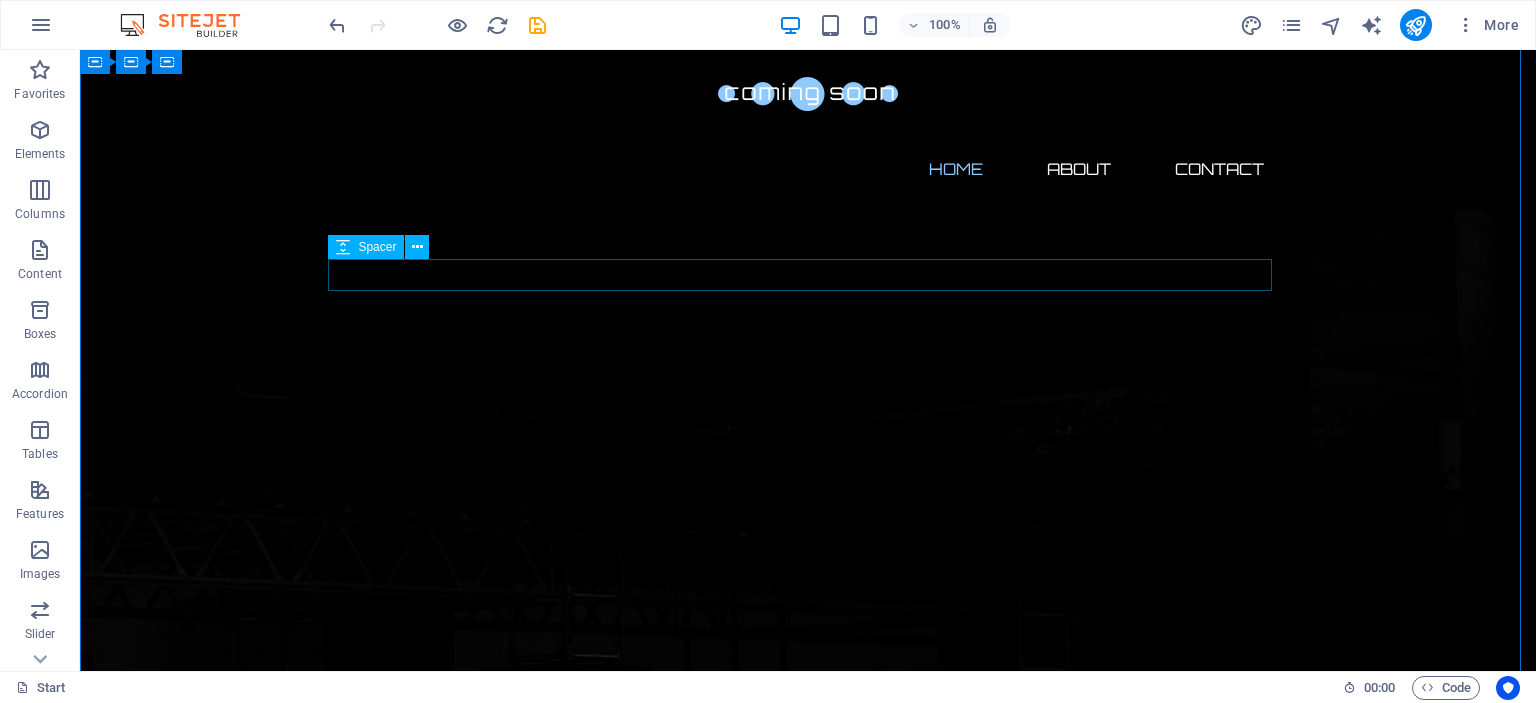 scroll, scrollTop: 300, scrollLeft: 0, axis: vertical 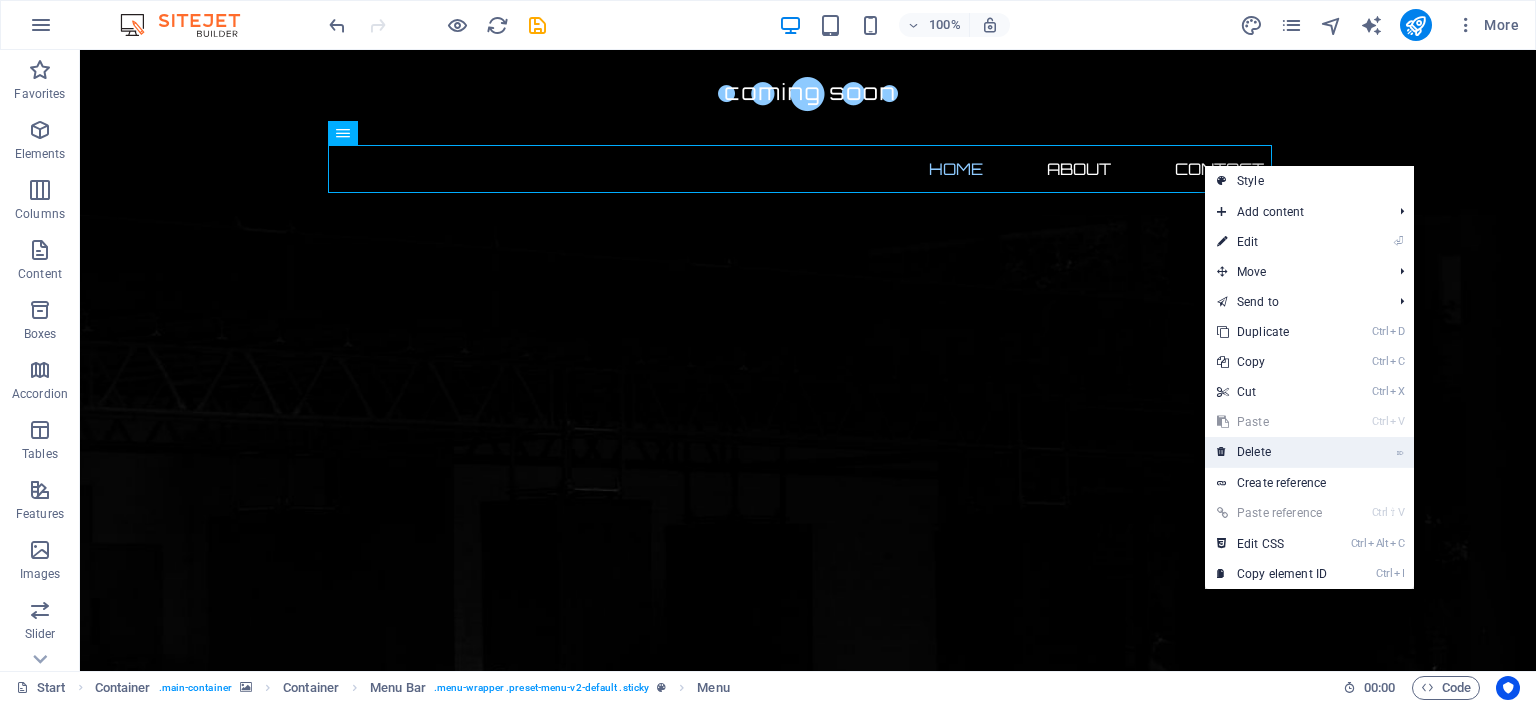 click on "⌦  Delete" at bounding box center [1272, 452] 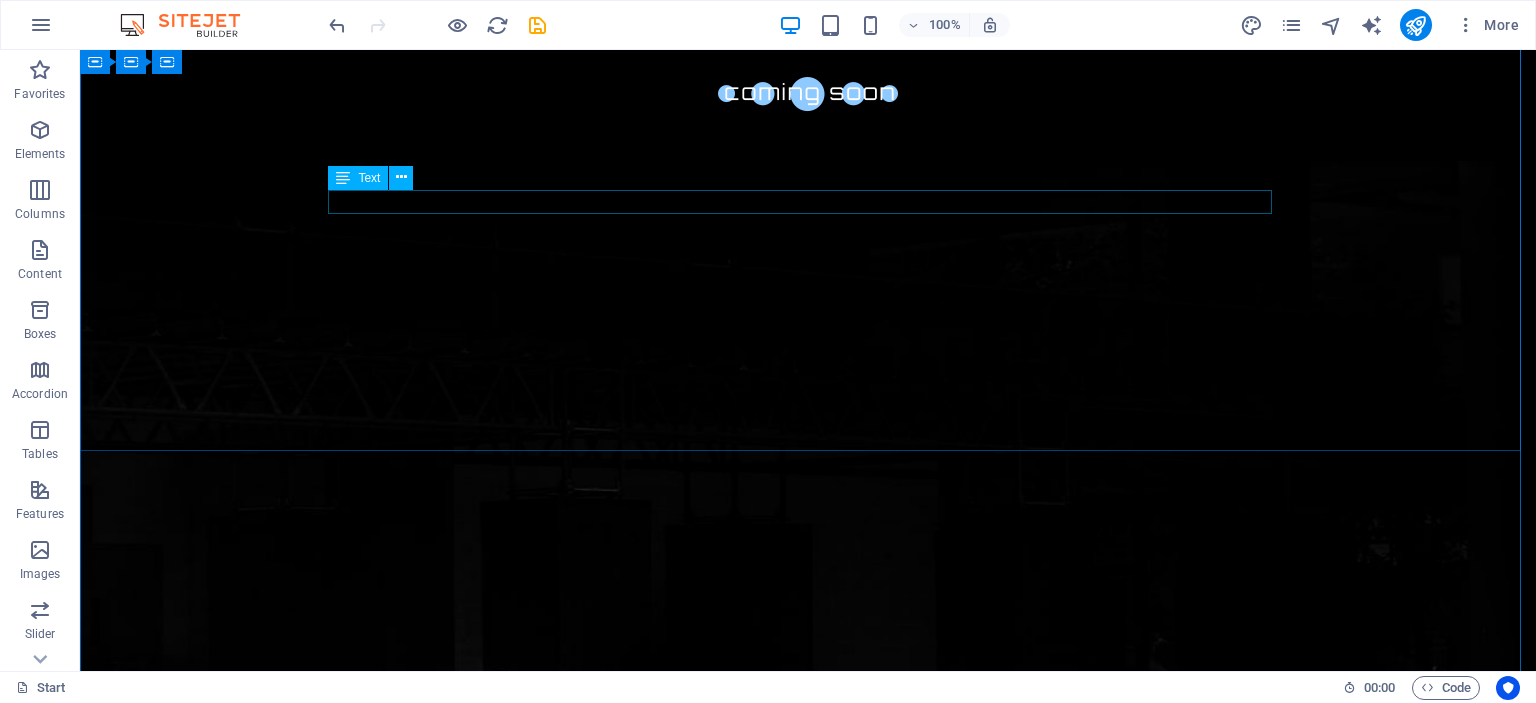 click on "Our website is under construction. We`ll be here soon with our new awesome site, subscribe to be notified." at bounding box center (808, 1927) 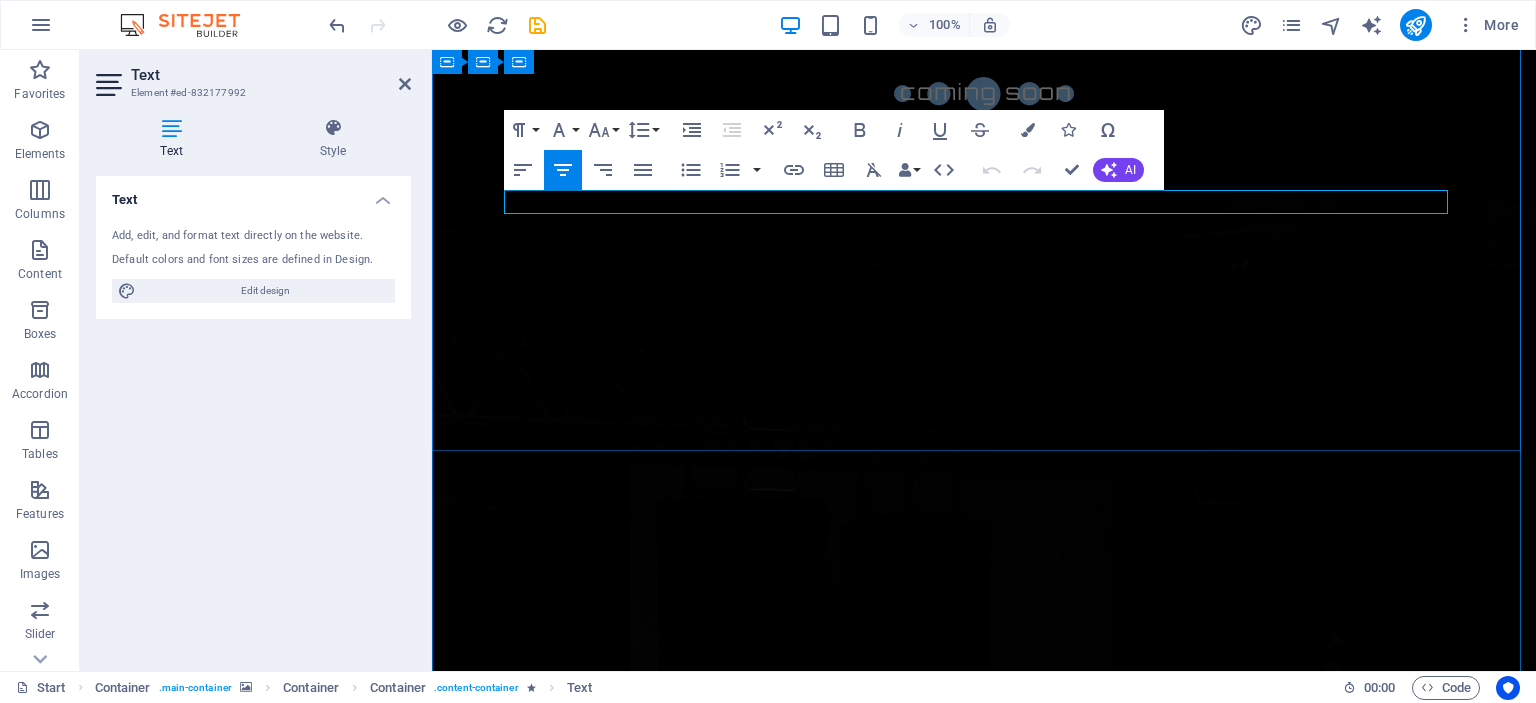 click on "Our website is under construction. We`ll be here soon with our new awesome site, subscribe to be notified." at bounding box center (984, 1927) 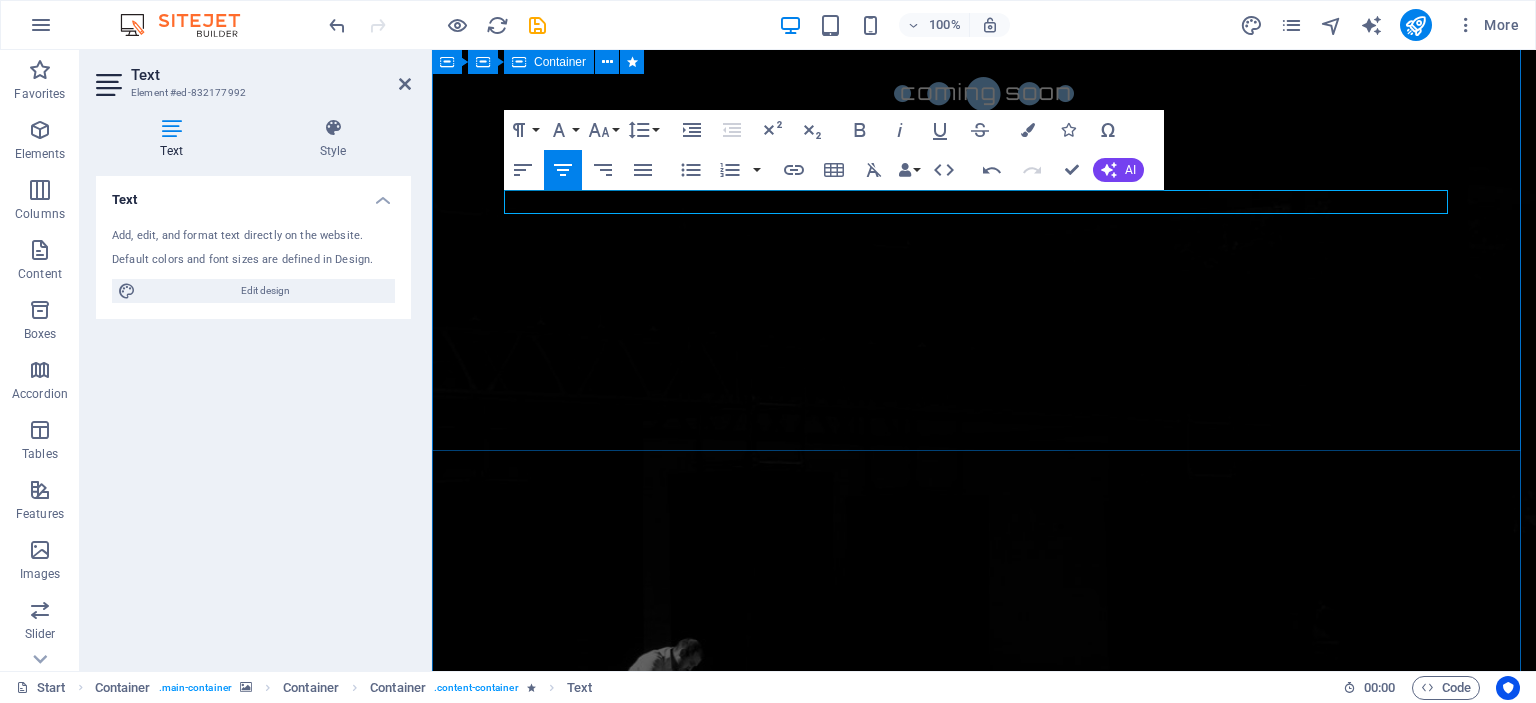 click on "The waiting is going to end soon... 0 Days 0 Hours 0 Minutes 0 Seconds Our website is under construction. We`ll be here soon with our new awesome site.  Drop content here or  Add elements  Paste clipboard" at bounding box center (984, 1568) 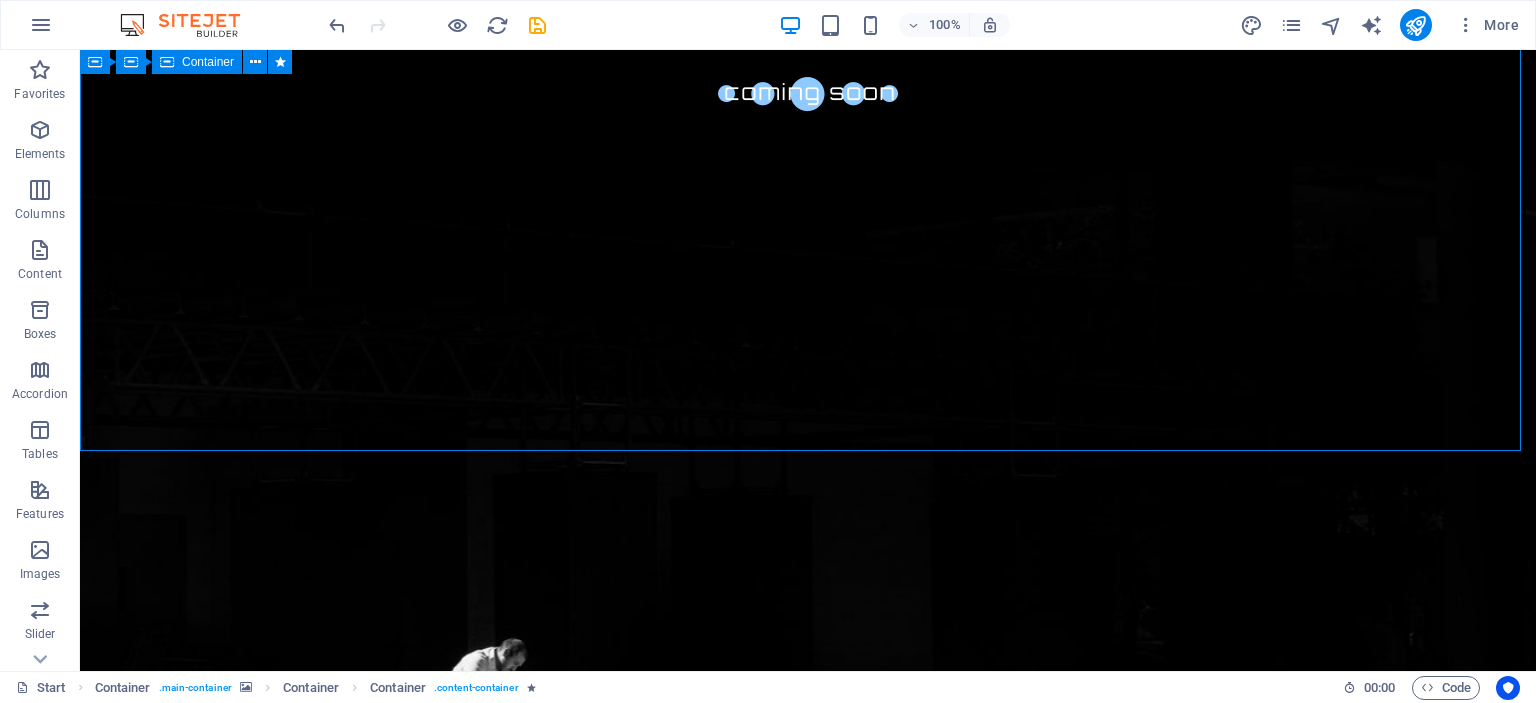 click on "The waiting is going to end soon... 0 Days 0 Hours 0 Minutes 0 Seconds Our website is under construction. We`ll be here soon with our new awesome site.  Drop content here or  Add elements  Paste clipboard" at bounding box center [808, 1568] 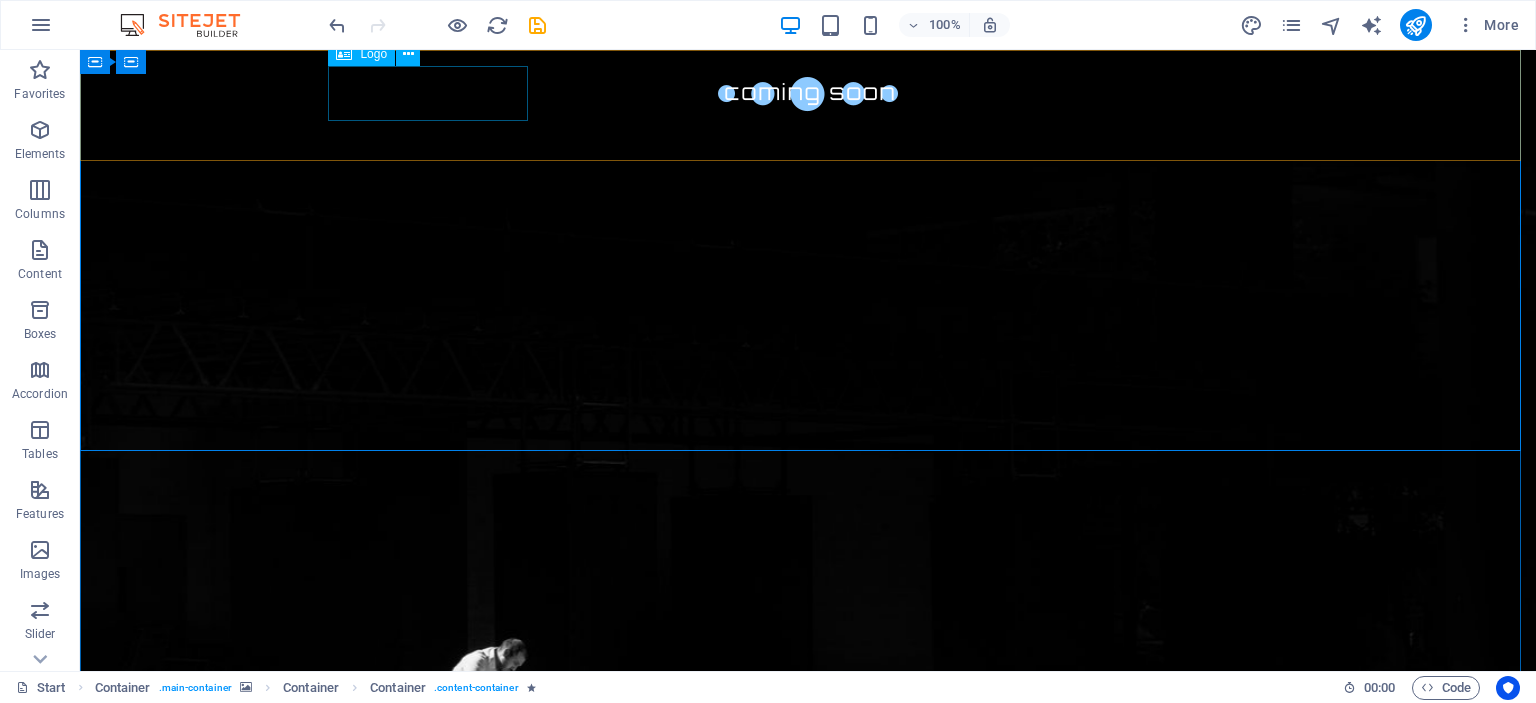 click at bounding box center [808, 93] 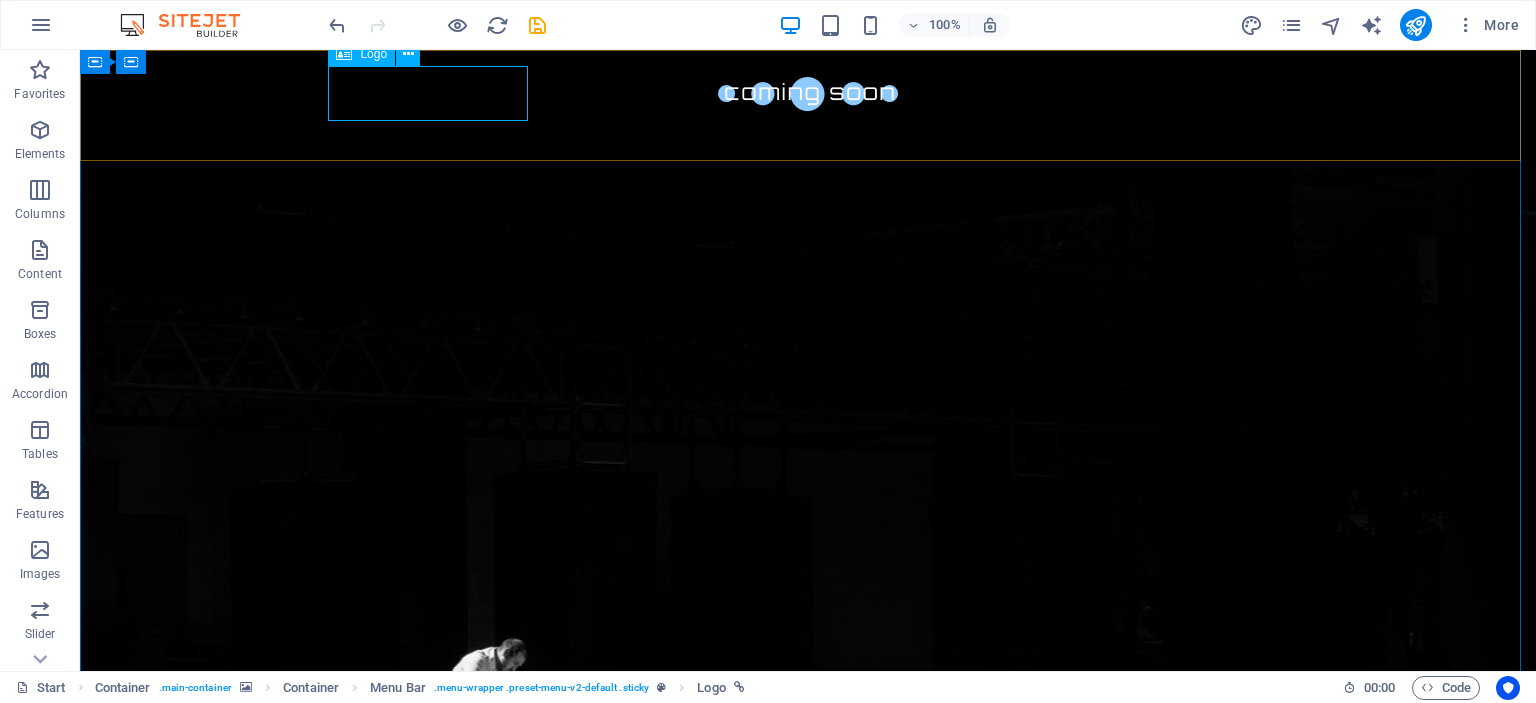 click on "Logo" at bounding box center (373, 54) 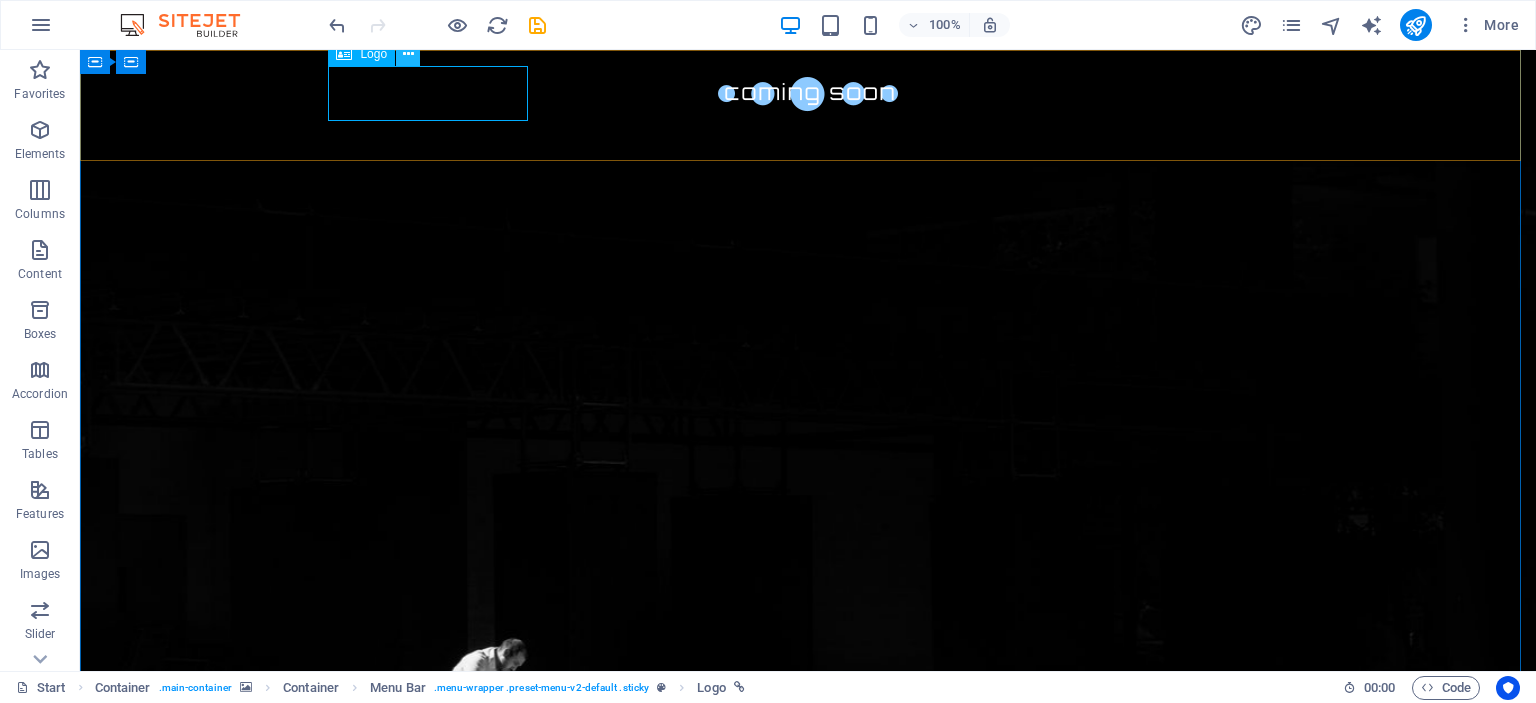 click at bounding box center (408, 54) 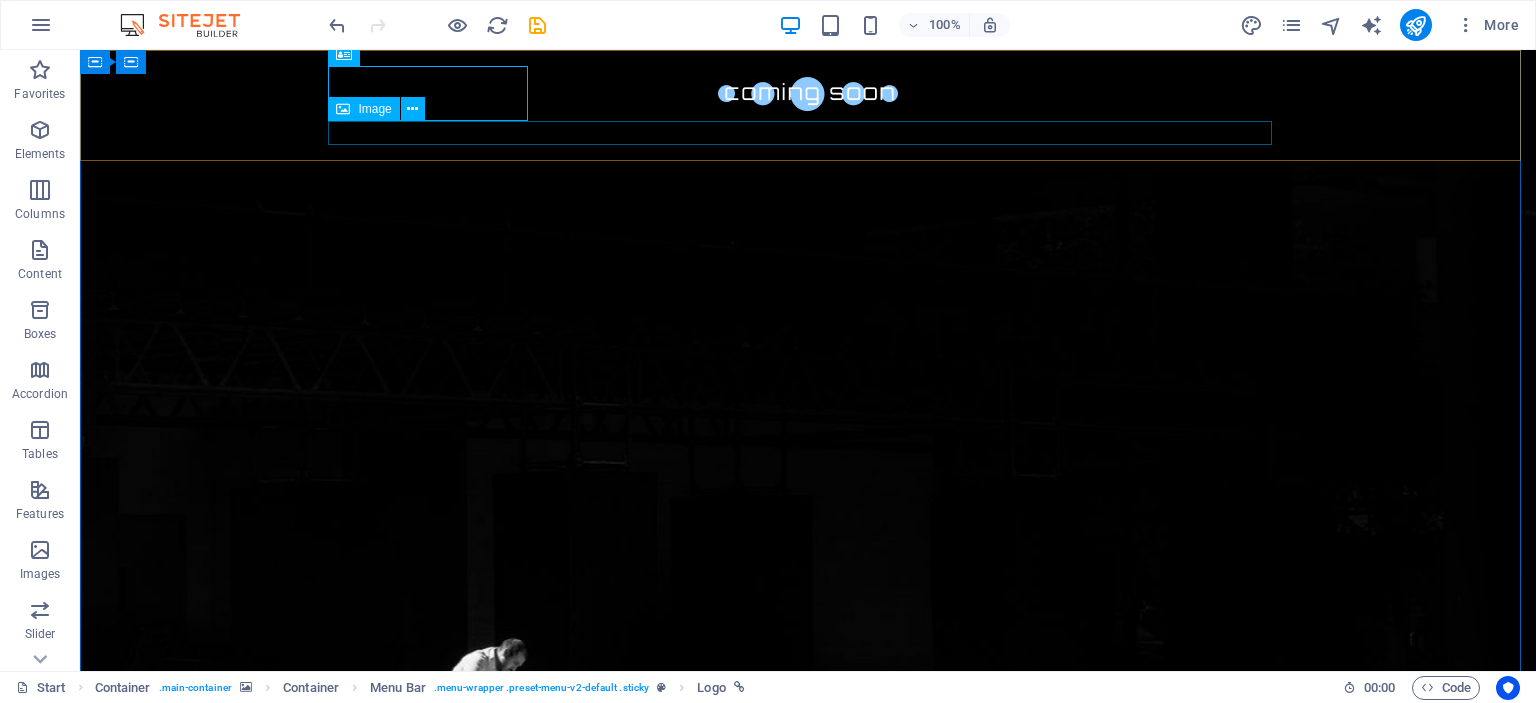 click at bounding box center (808, 133) 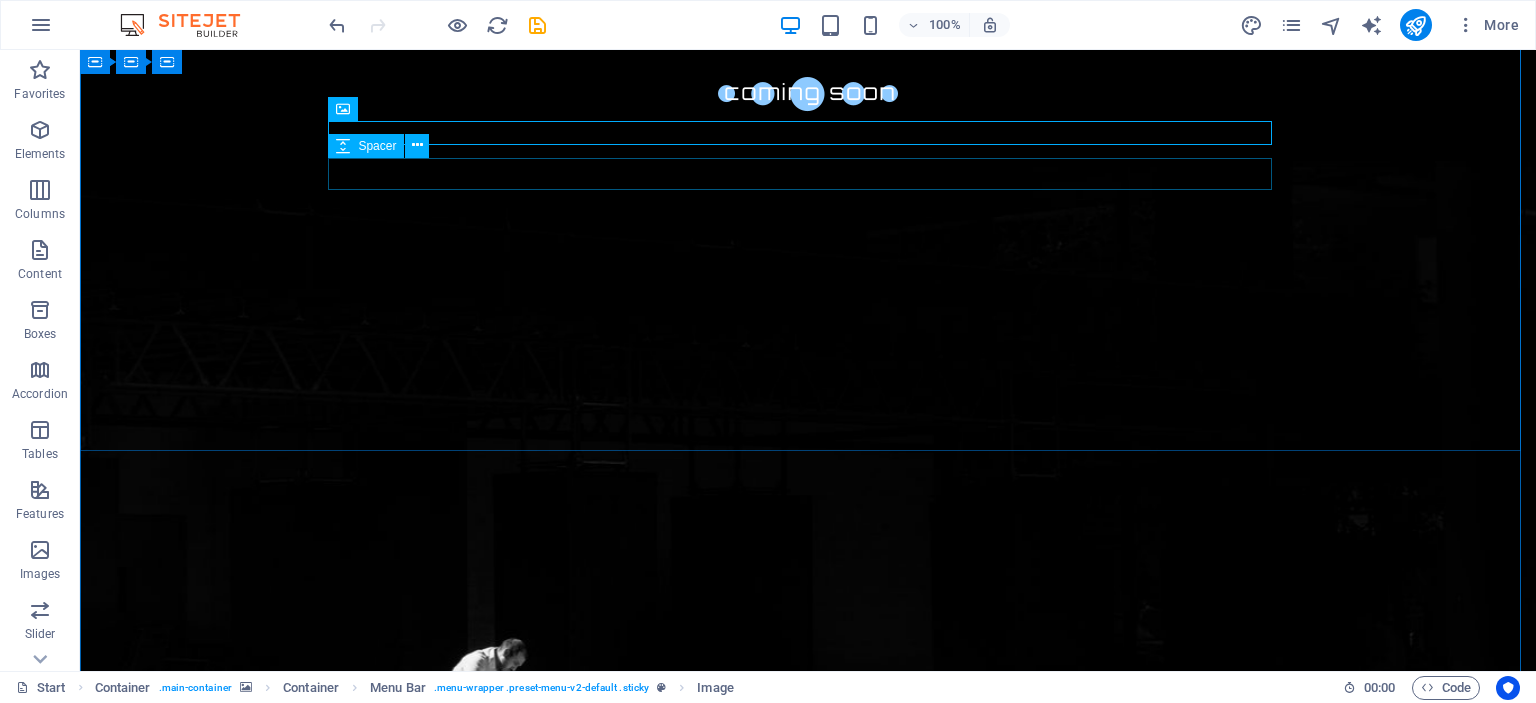 click at bounding box center [808, 1851] 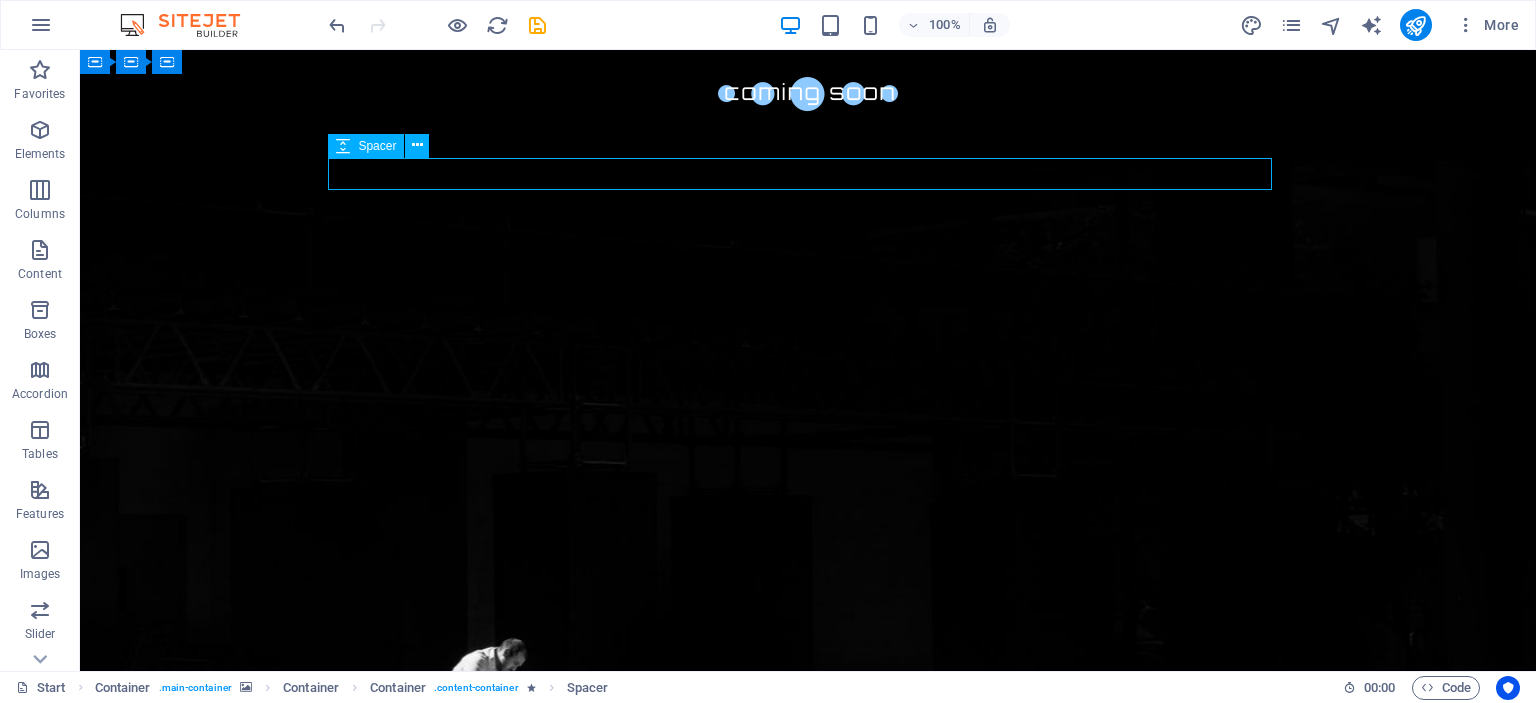 click at bounding box center (808, 1851) 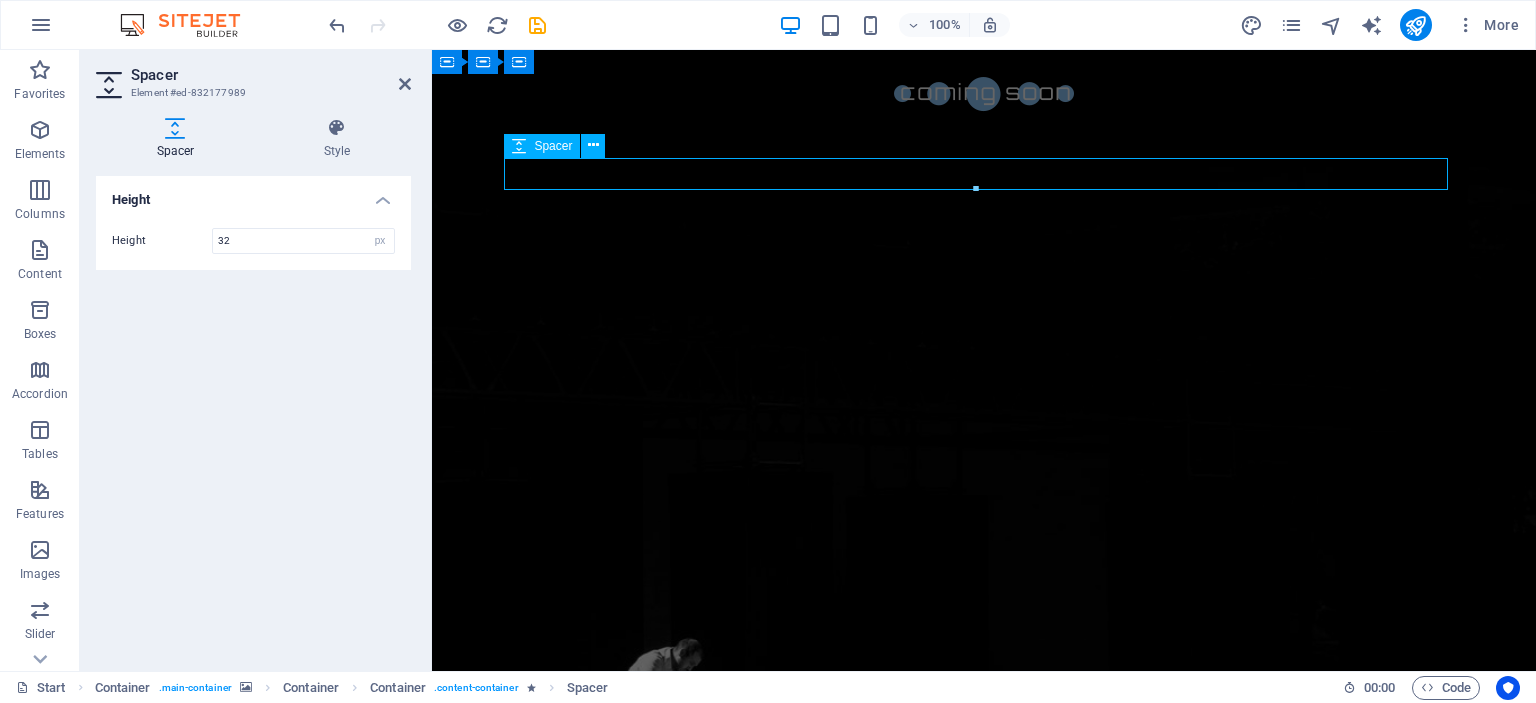 click at bounding box center [984, 1851] 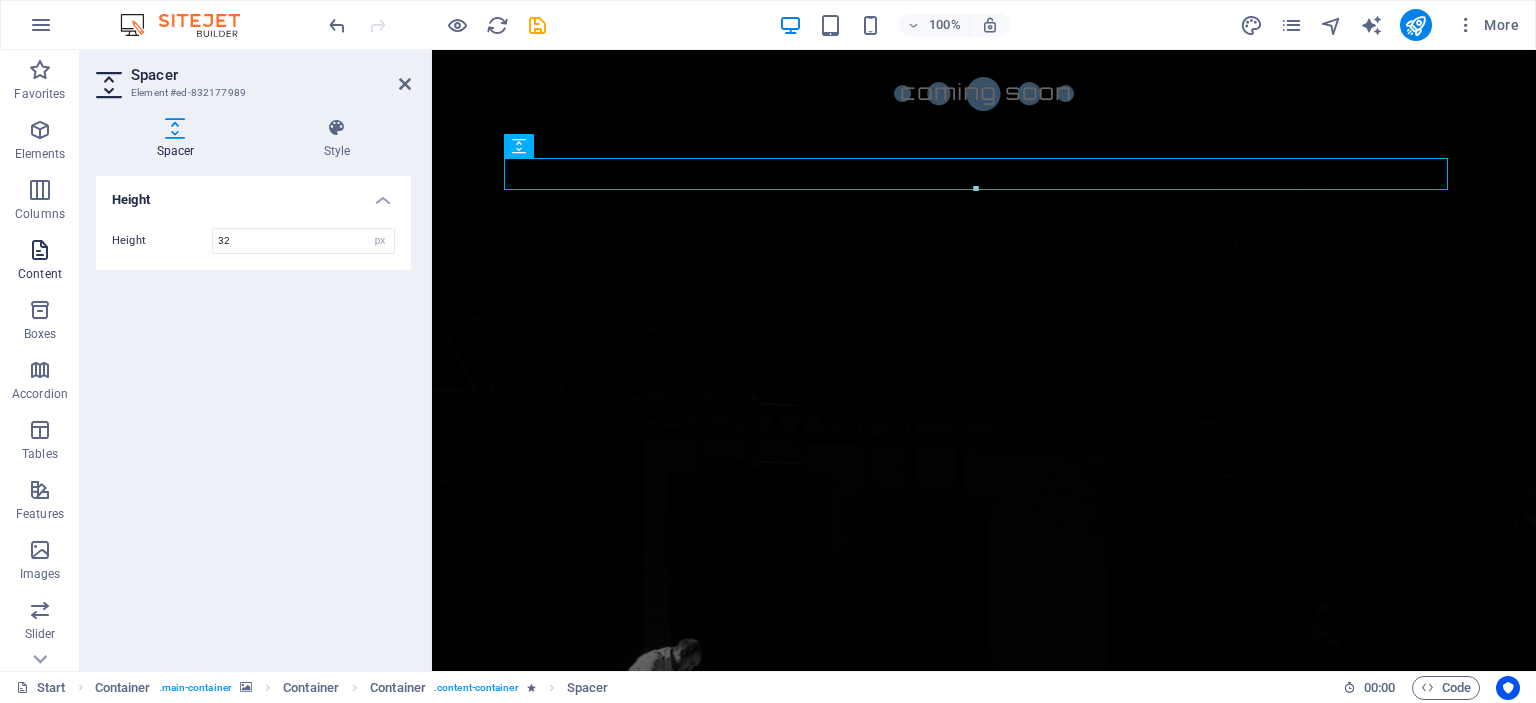 click at bounding box center (40, 250) 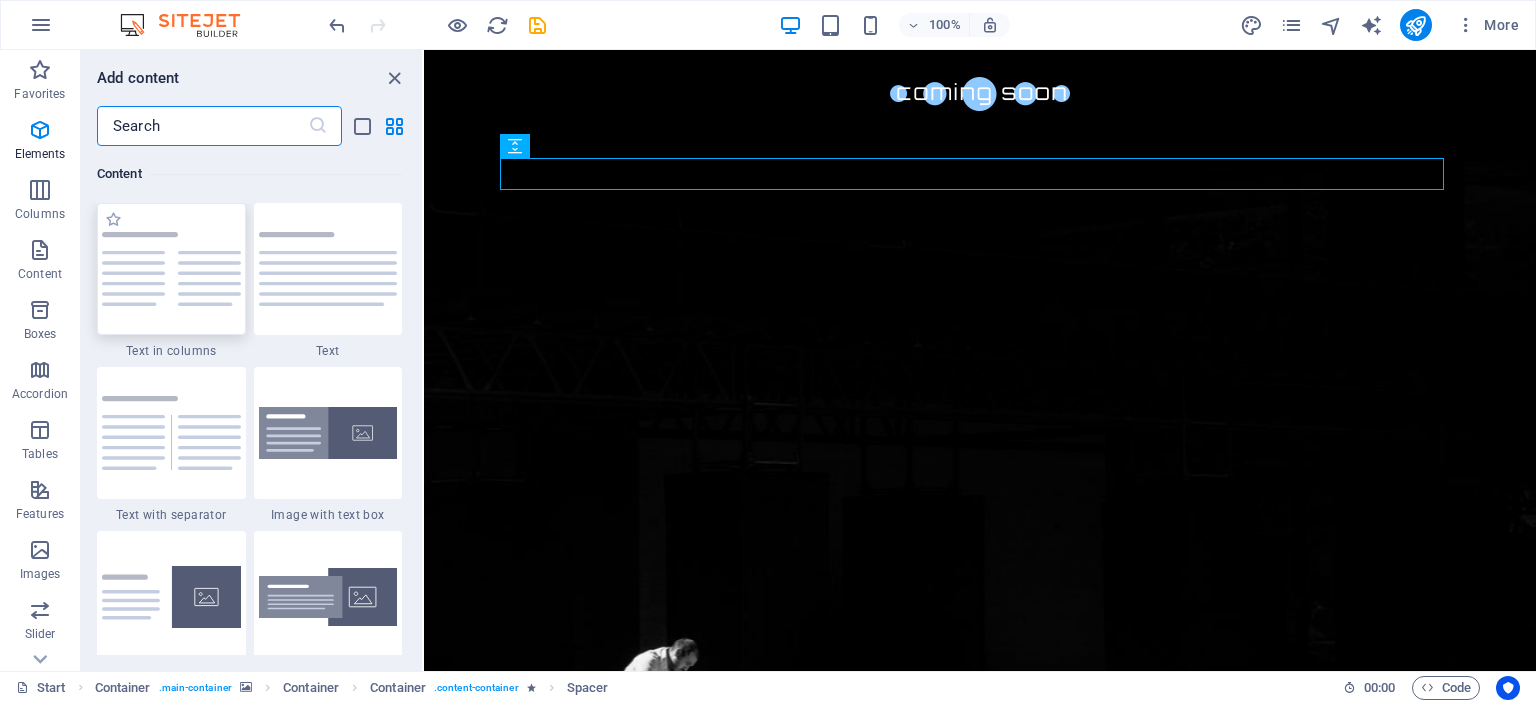scroll, scrollTop: 3499, scrollLeft: 0, axis: vertical 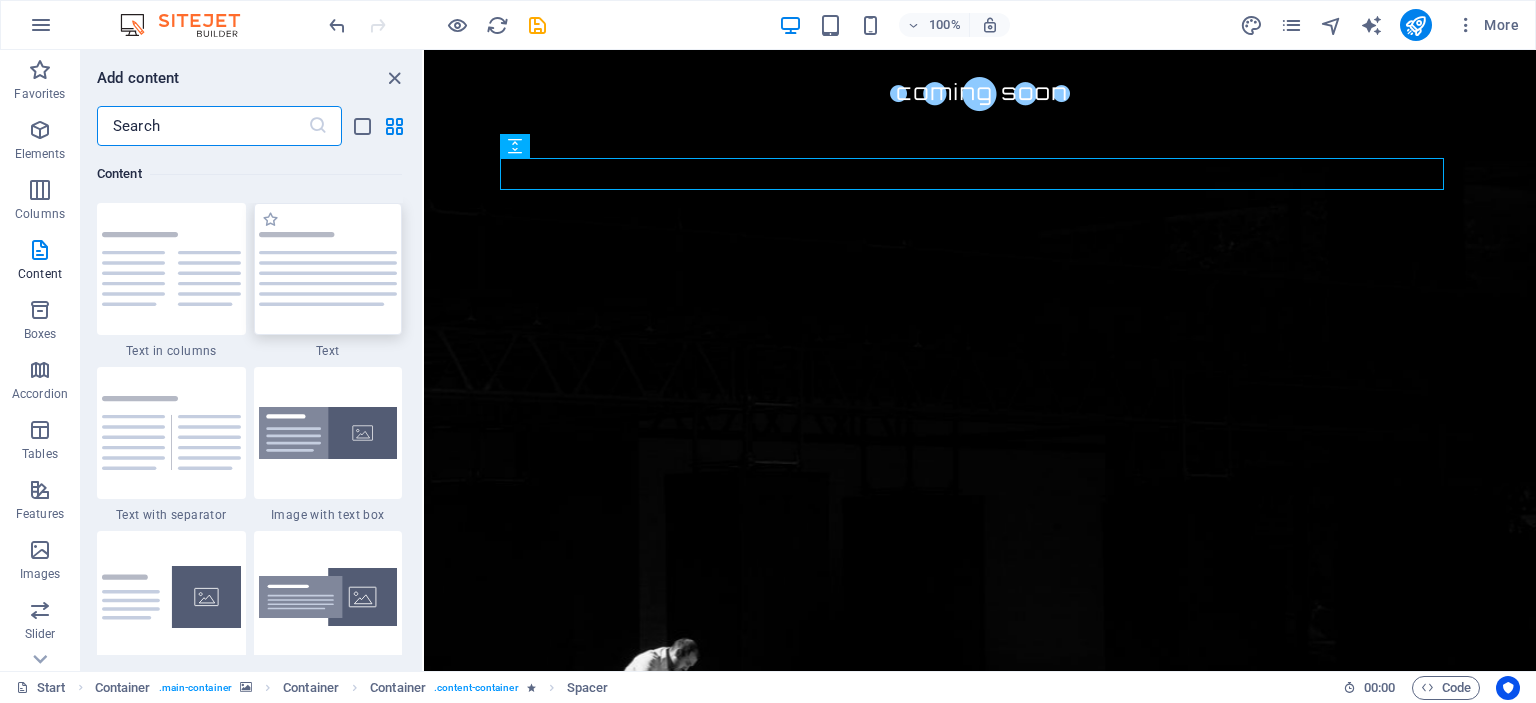 click at bounding box center (328, 269) 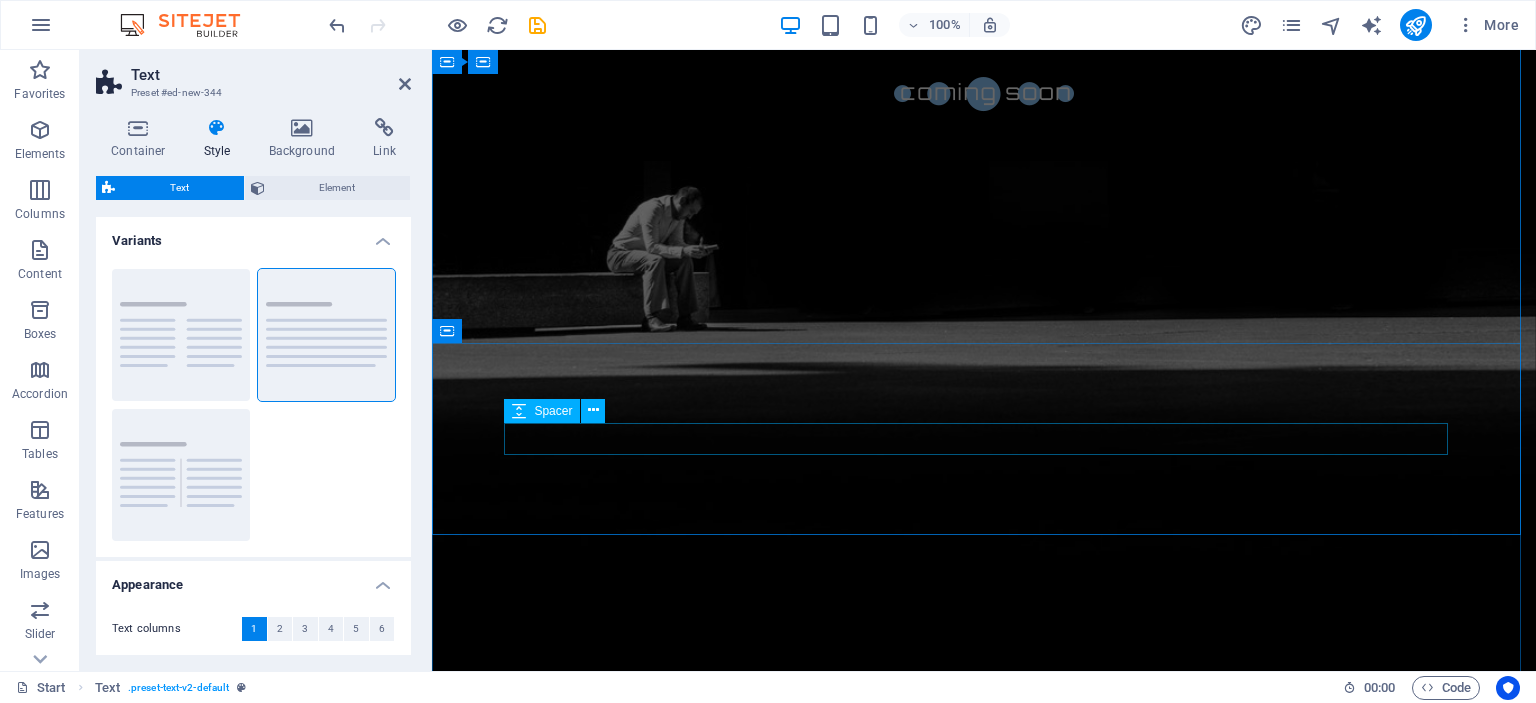 scroll, scrollTop: 900, scrollLeft: 0, axis: vertical 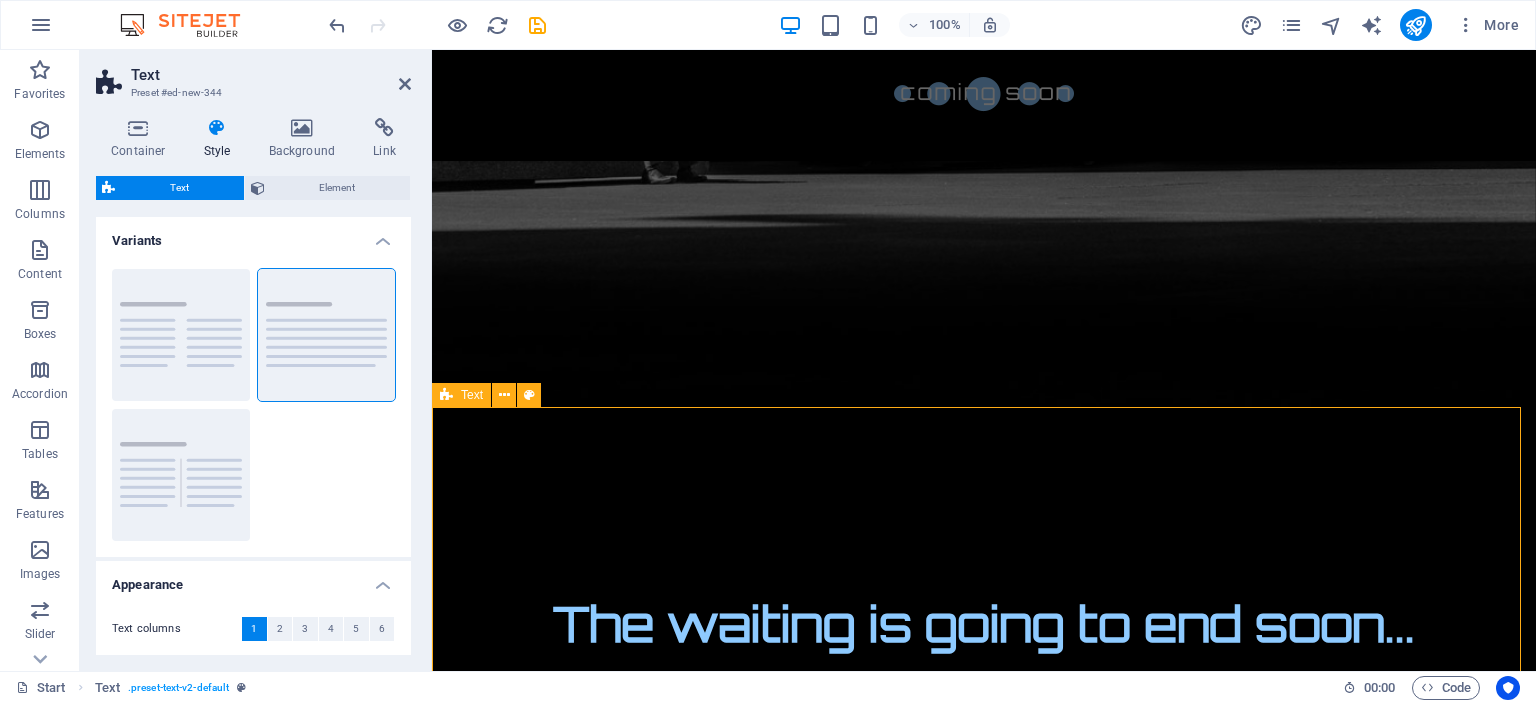 click on "Headline" at bounding box center [984, 2375] 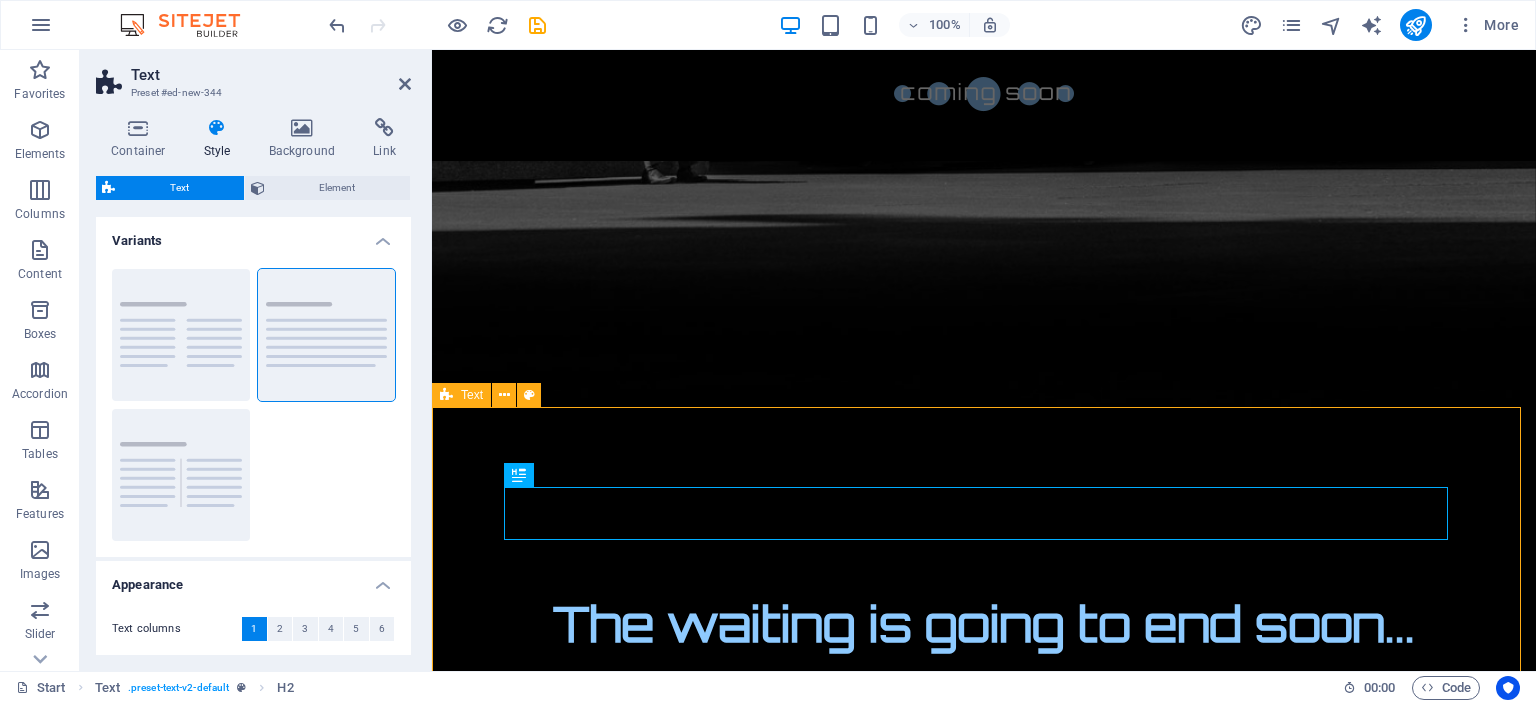 click on "Headline Lorem ipsum dolor sitope amet, consectetur adipisicing elitip. Massumenda, dolore, cum vel modi asperiores consequatur suscipit quidem ducimus eveniet iure expedita consecteture odiogil voluptatum similique fugit voluptates atem accusamus quae quas dolorem tenetur facere tempora maiores adipisci reiciendis accusantium voluptatibus id voluptate tempore dolor harum nisi amet! Nobis, eaque. Aenean commodo ligula eget dolor. Lorem ipsum dolor sit amet, consectetuer adipiscing elit leget odiogil voluptatum similique fugit voluptates dolor. Libero assumenda, dolore, cum vel modi asperiores consequatur." at bounding box center [984, 2443] 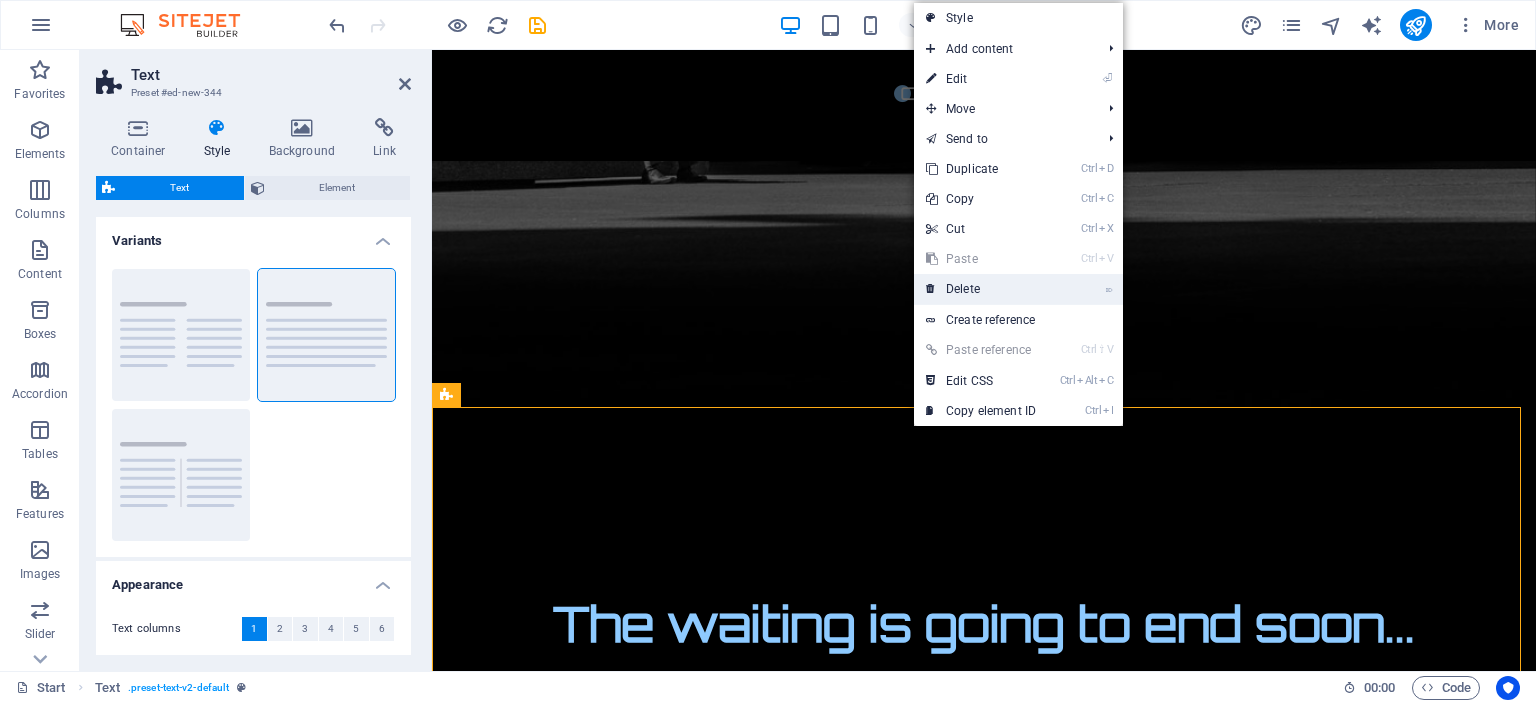 click on "⌦  Delete" at bounding box center [981, 289] 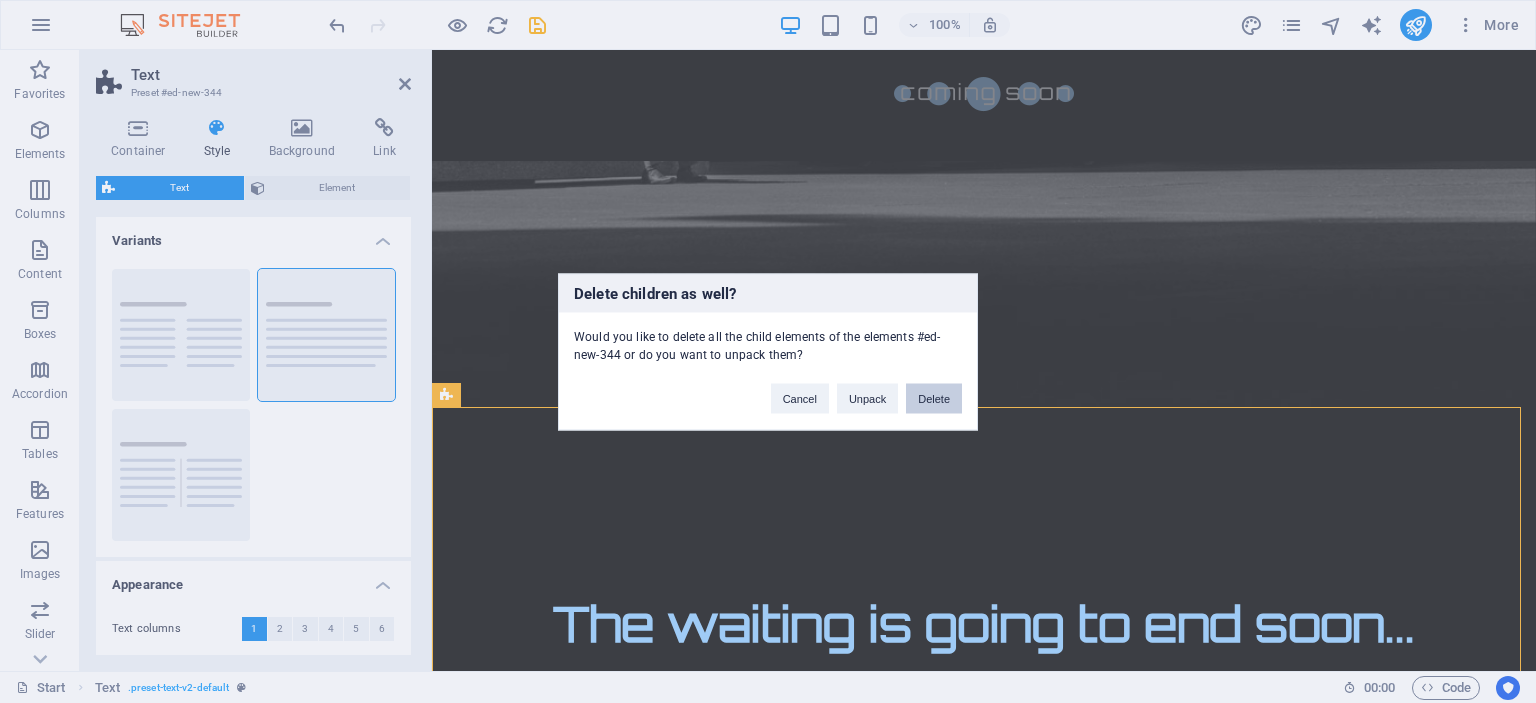 click on "Delete" at bounding box center (934, 398) 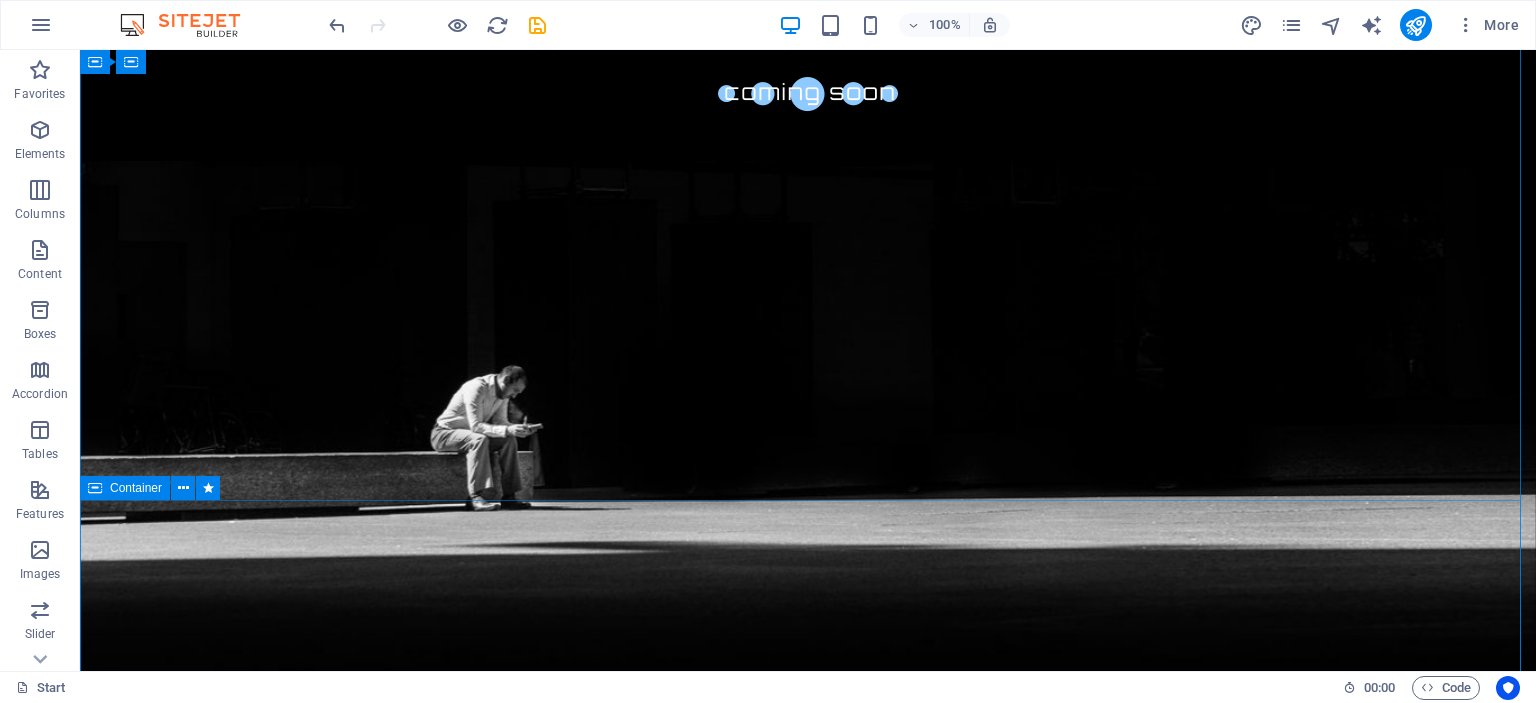 scroll, scrollTop: 600, scrollLeft: 0, axis: vertical 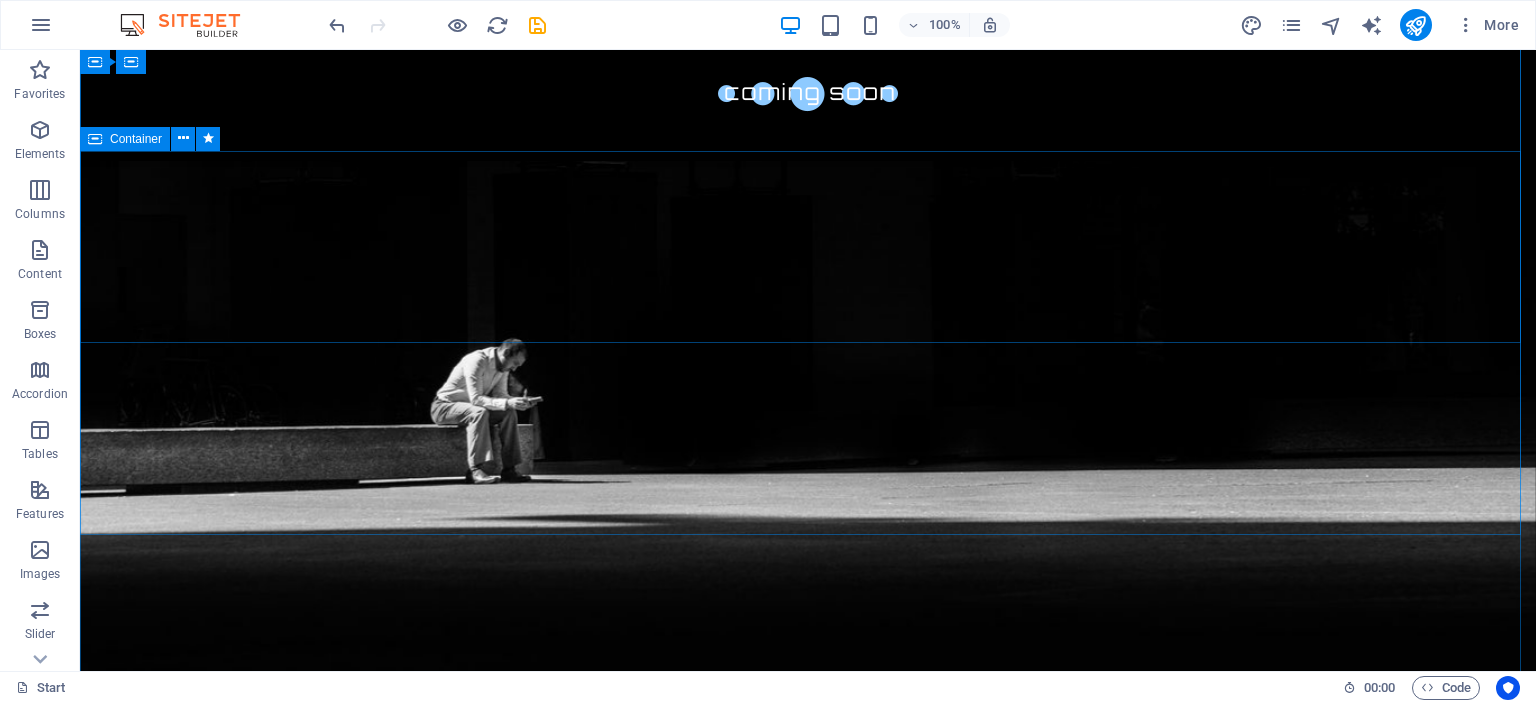 click at bounding box center [808, 1925] 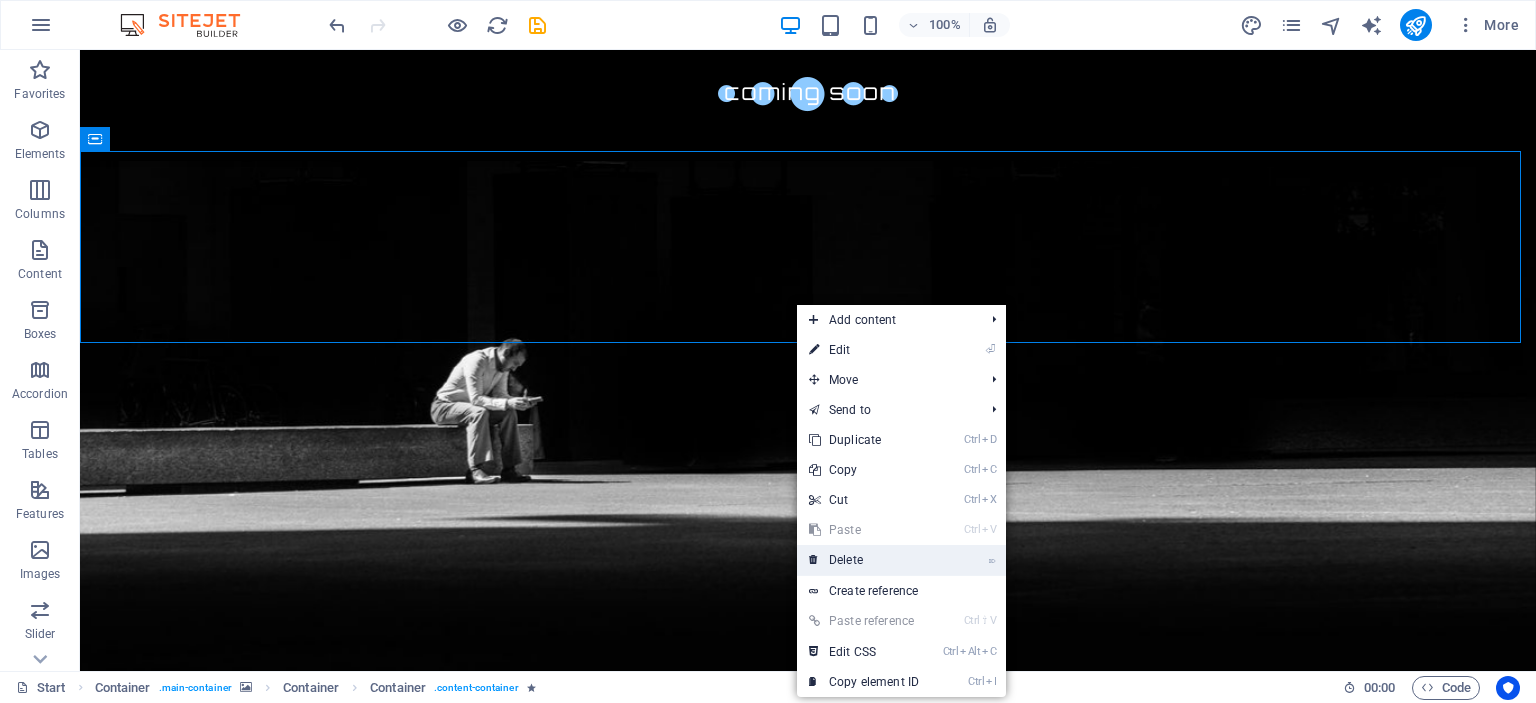 click on "⌦  Delete" at bounding box center (864, 560) 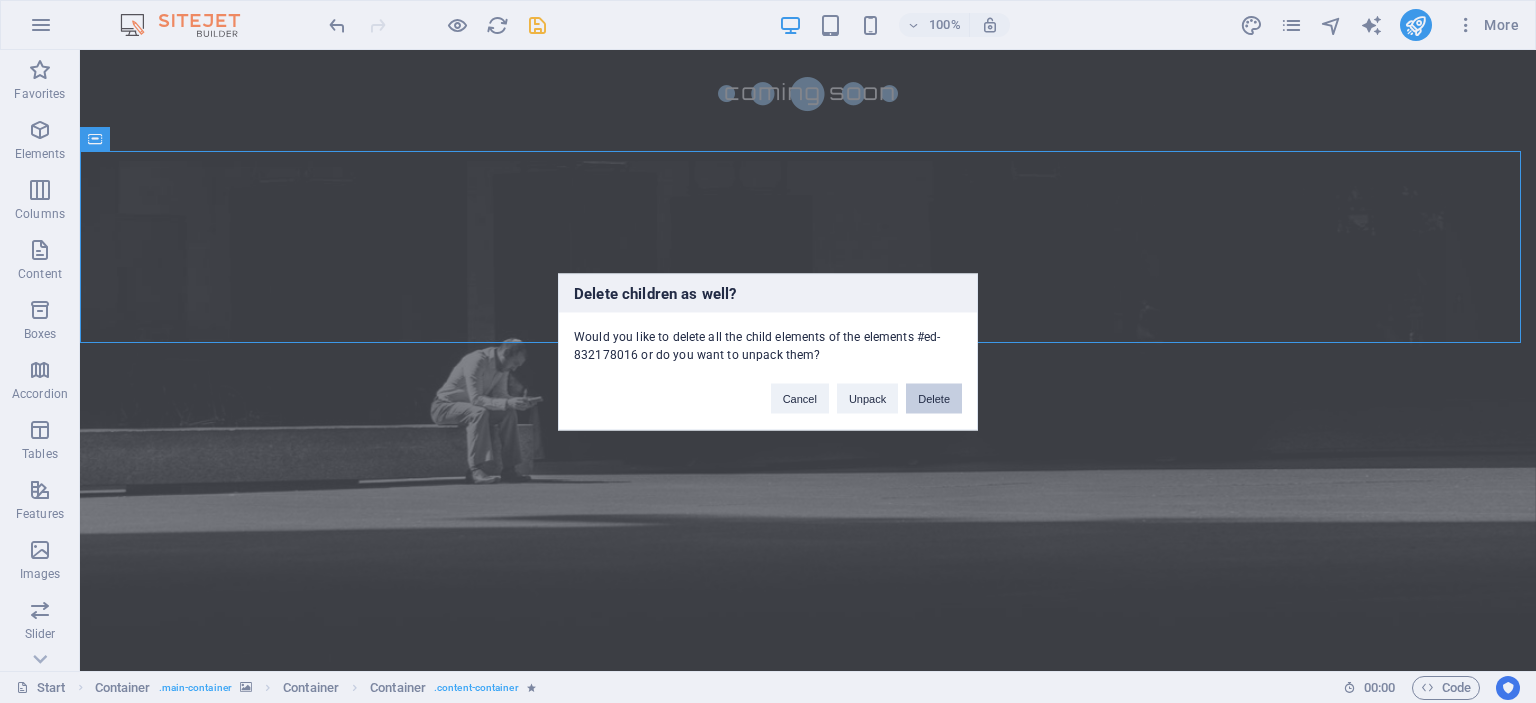 click on "Delete" at bounding box center (934, 398) 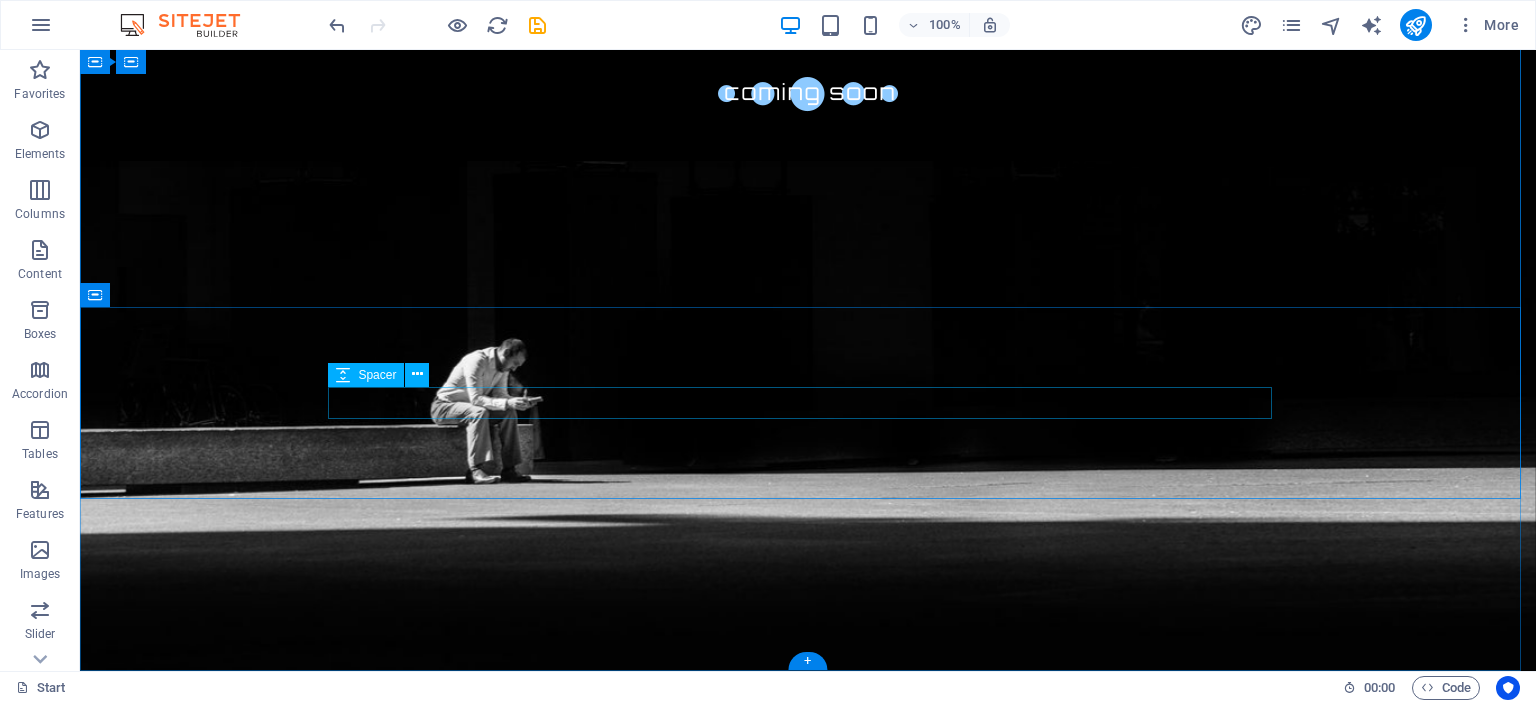 scroll, scrollTop: 444, scrollLeft: 0, axis: vertical 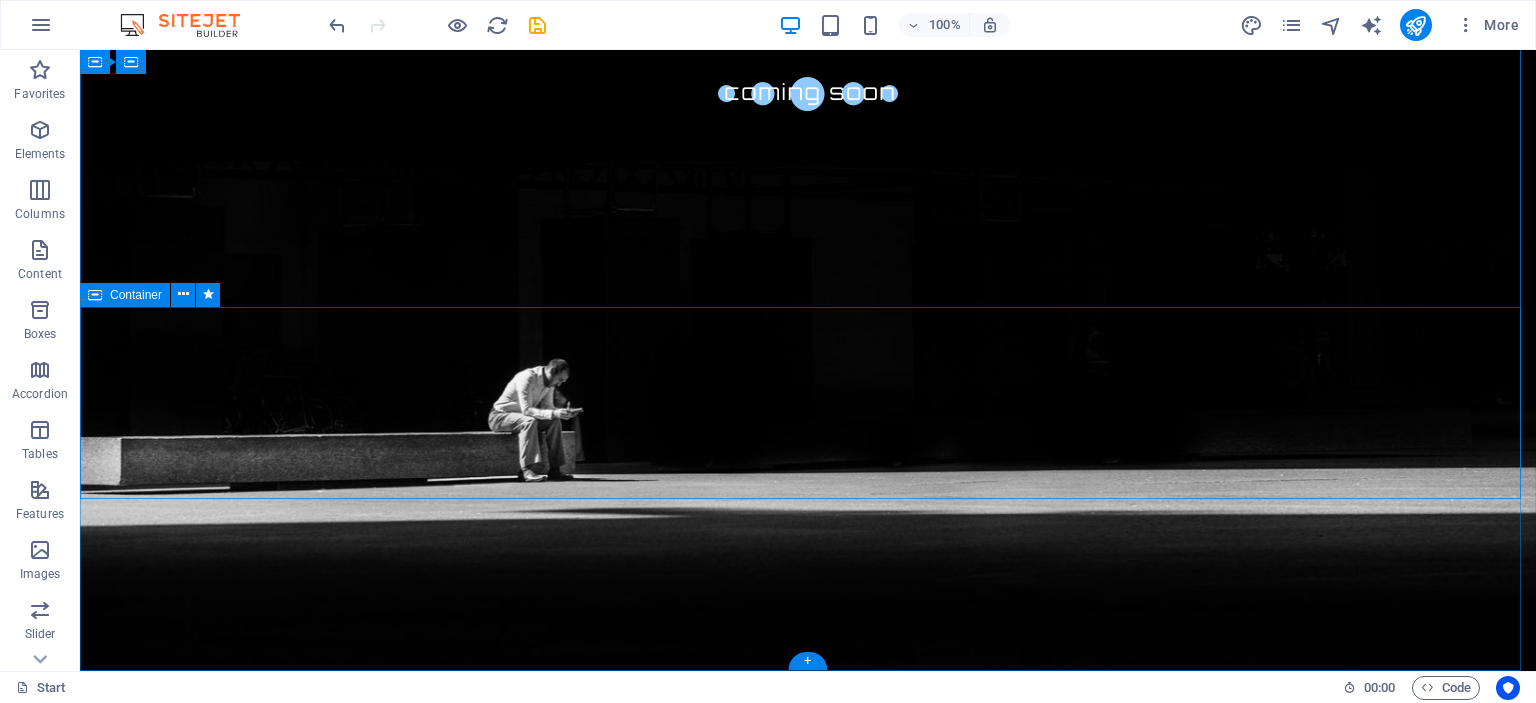 click at bounding box center (808, 1889) 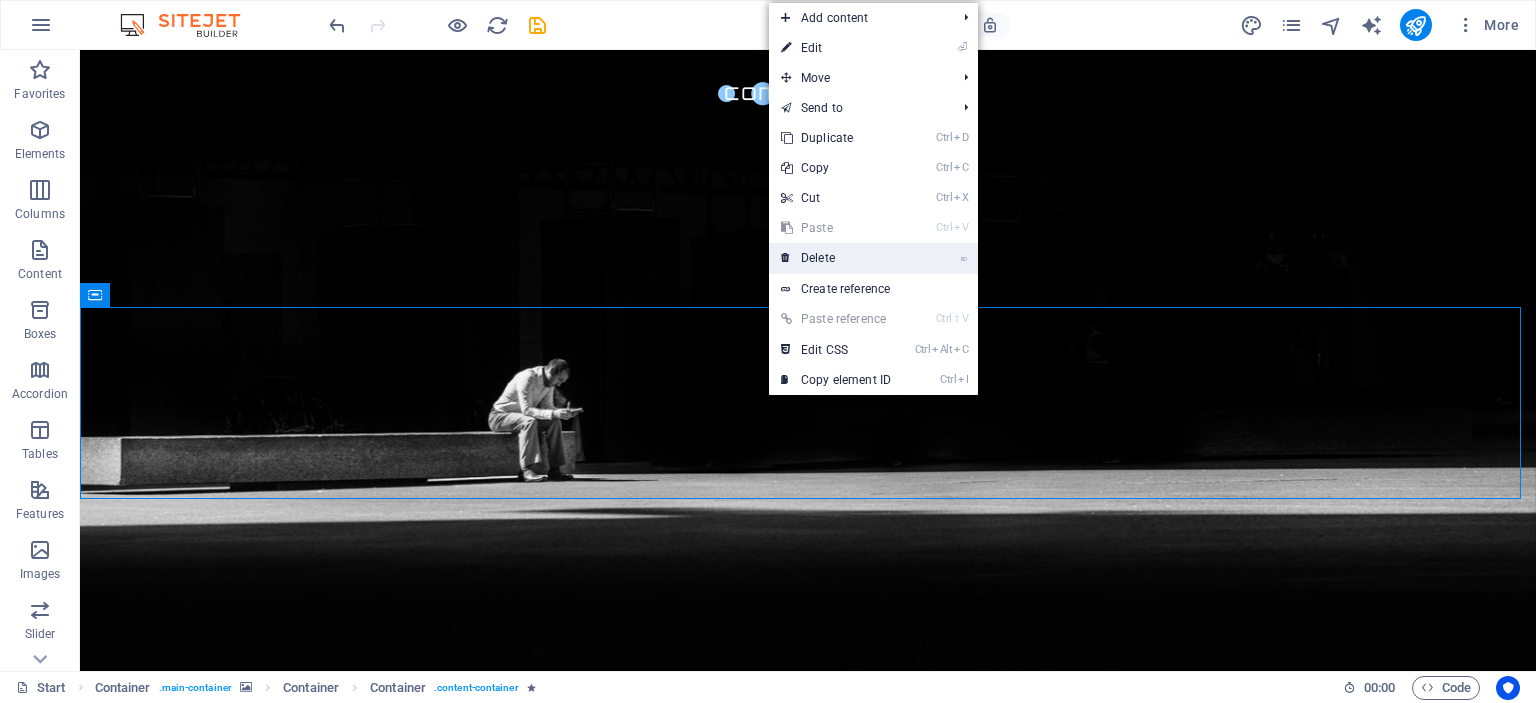 click on "⌦  Delete" at bounding box center [836, 258] 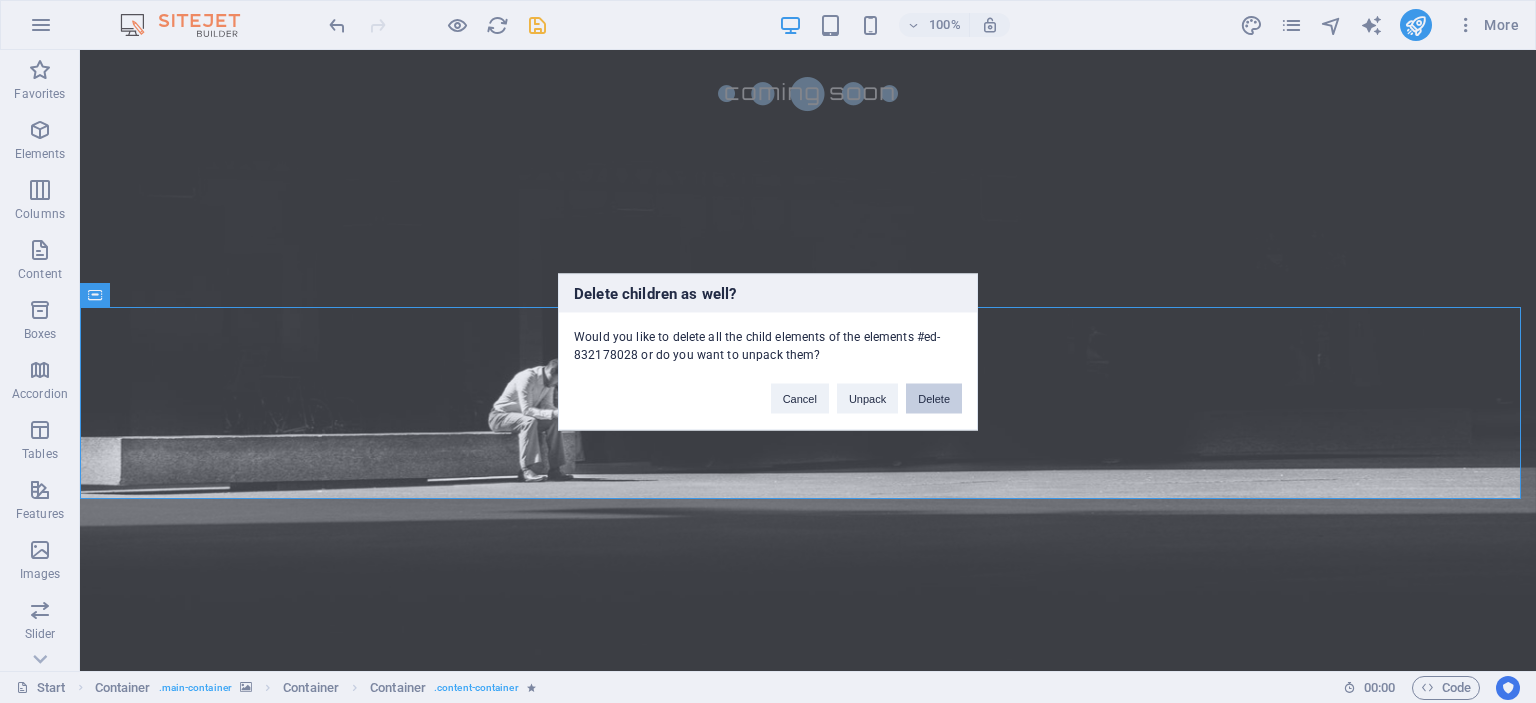 click on "Delete" at bounding box center (934, 398) 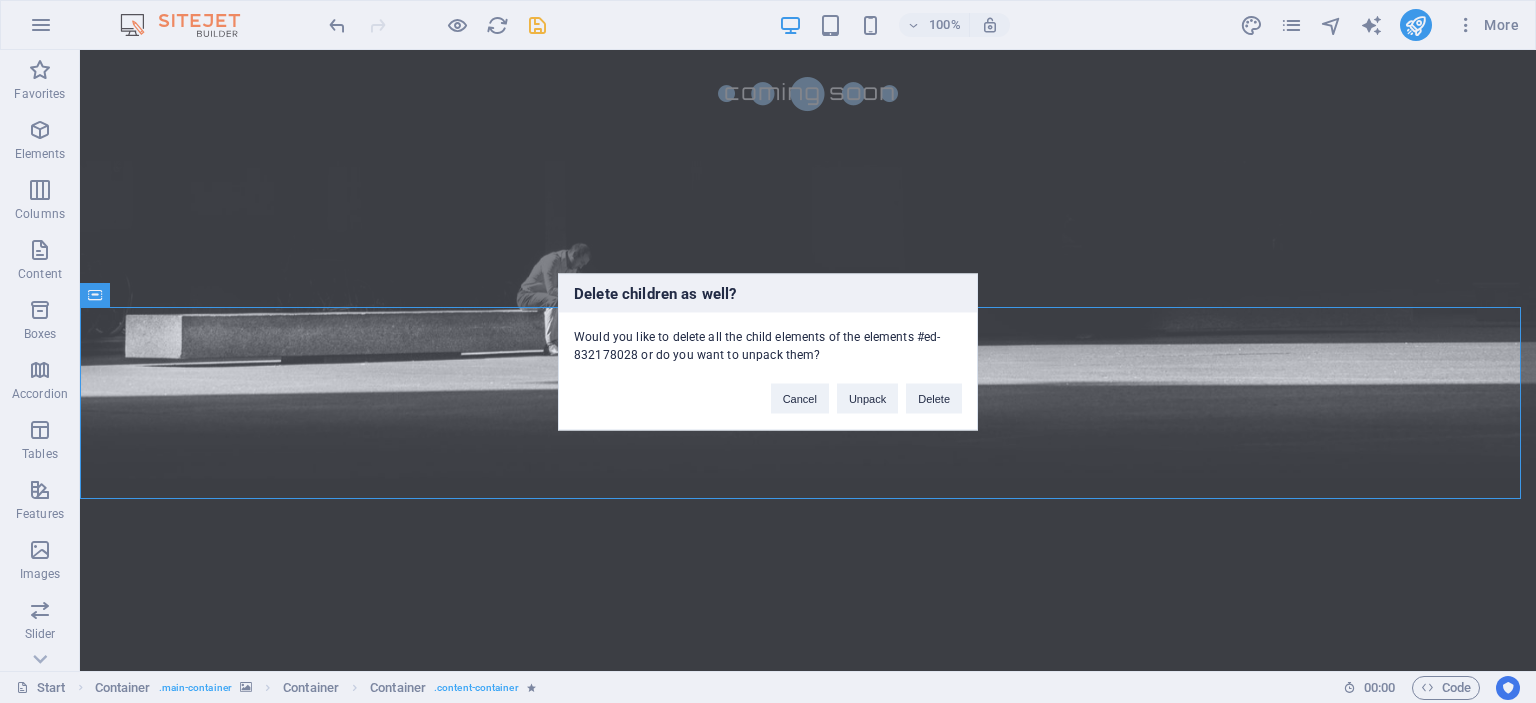 scroll, scrollTop: 252, scrollLeft: 0, axis: vertical 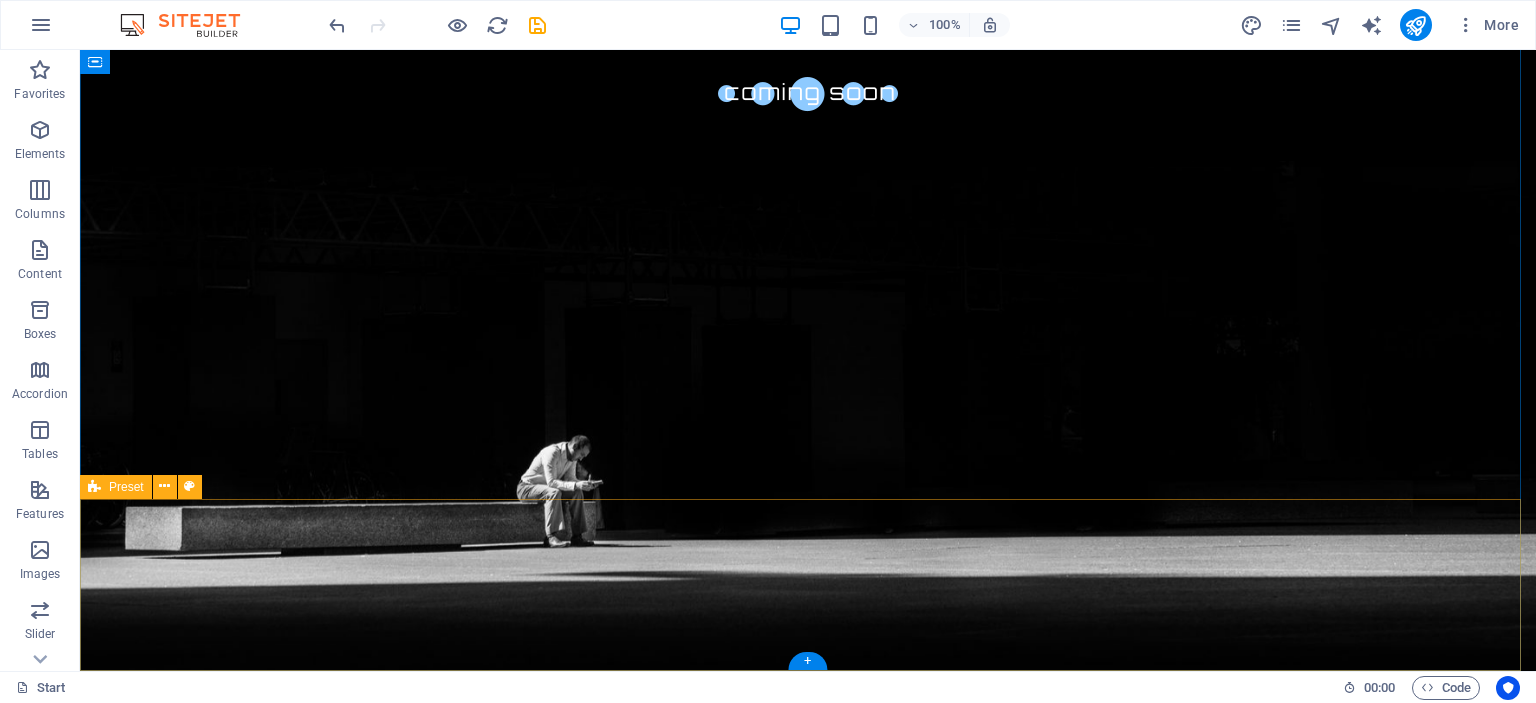 click on "Drop content here or  Add elements  Paste clipboard Drop content here or  Add elements  Paste clipboard" at bounding box center [808, 1971] 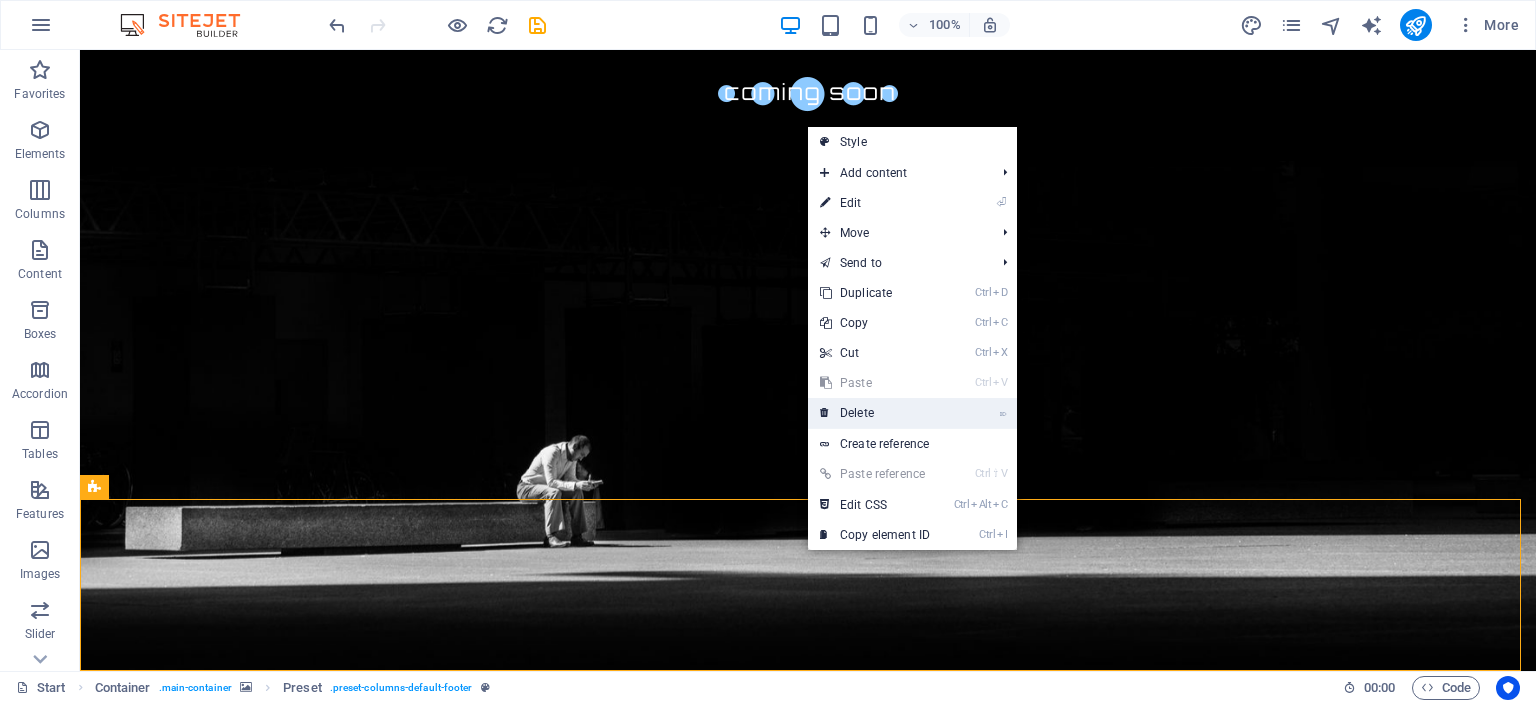 click on "⌦  Delete" at bounding box center (875, 413) 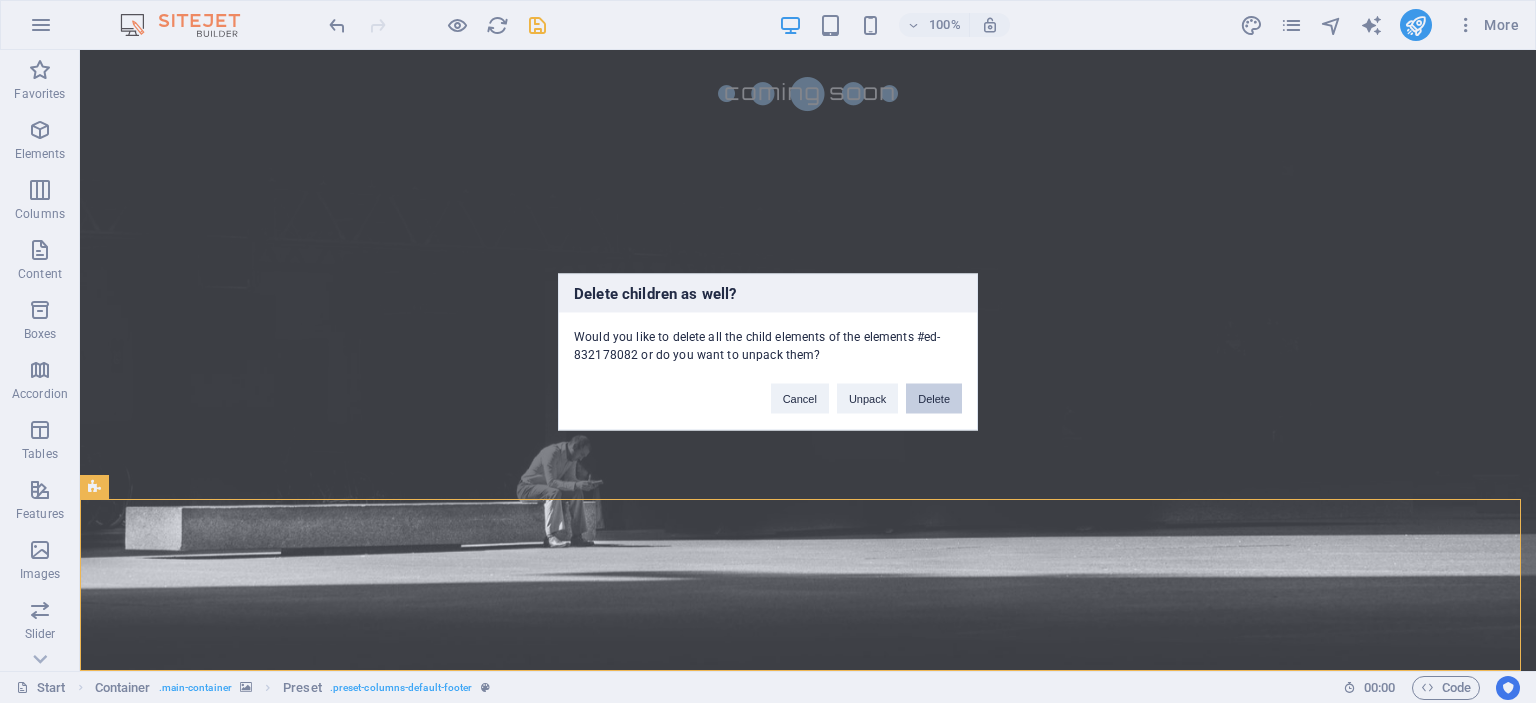 click on "Delete" at bounding box center [934, 398] 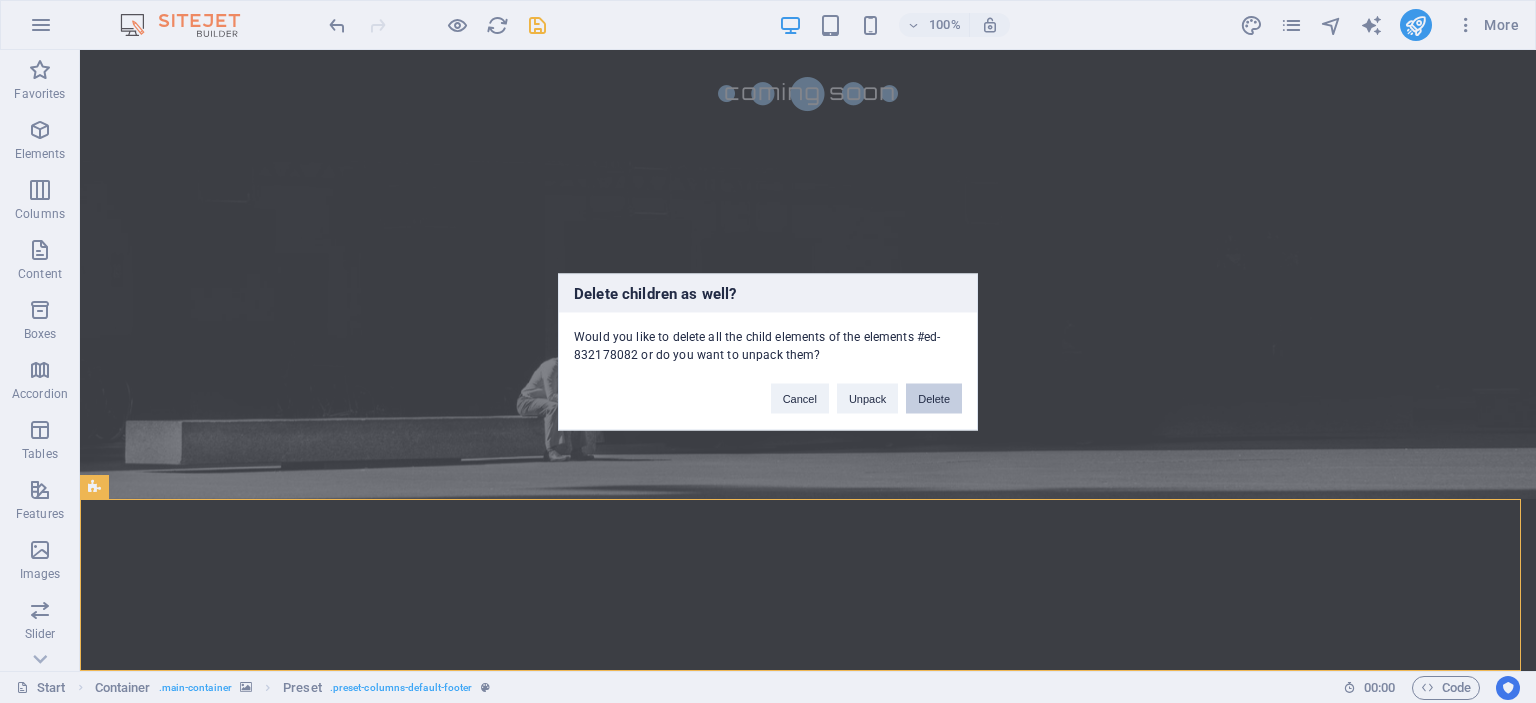 scroll, scrollTop: 79, scrollLeft: 0, axis: vertical 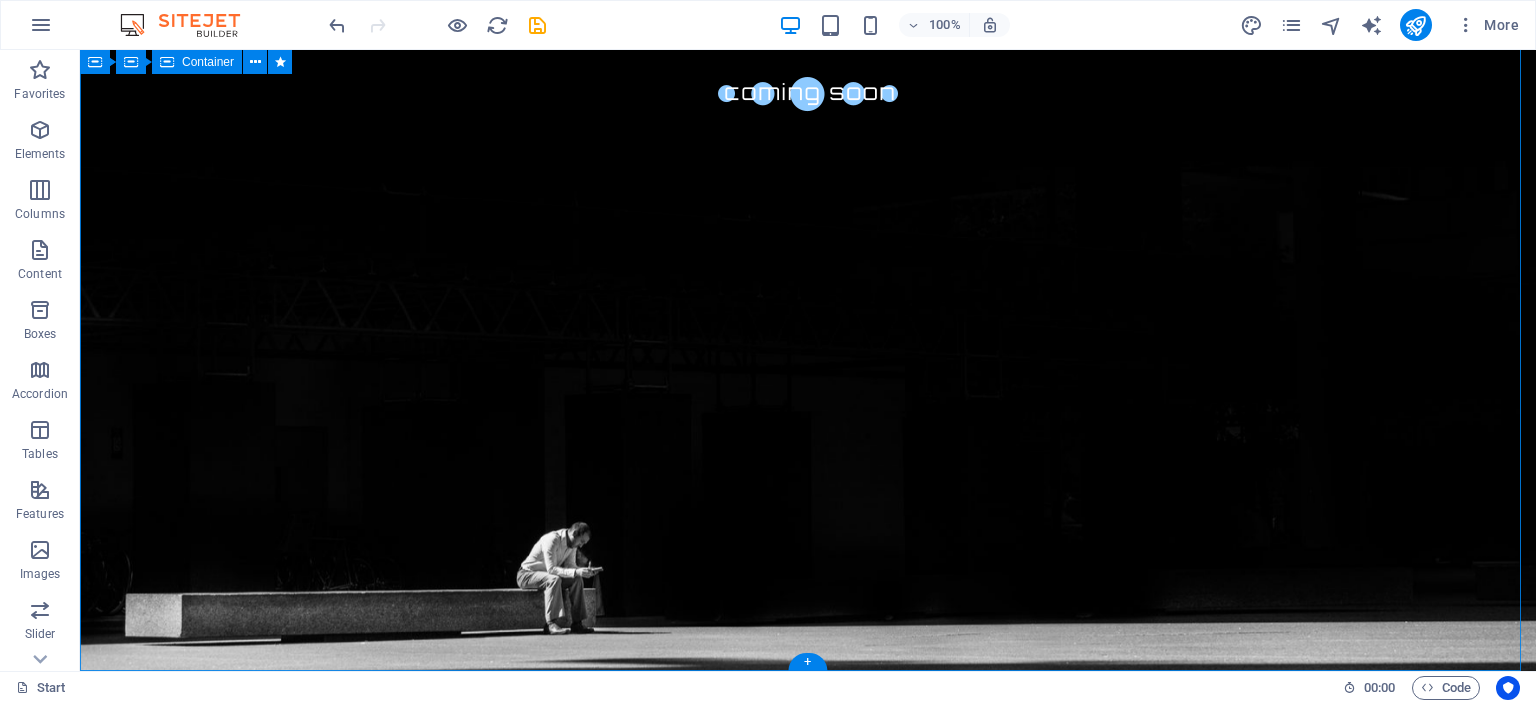 click on "The waiting is going to end soon... 0 Days 0 Hours 0 Minutes 0 Seconds Our website is under construction. We`ll be here soon with our new awesome site.  Drop content here or  Add elements  Paste clipboard" at bounding box center [808, 1233] 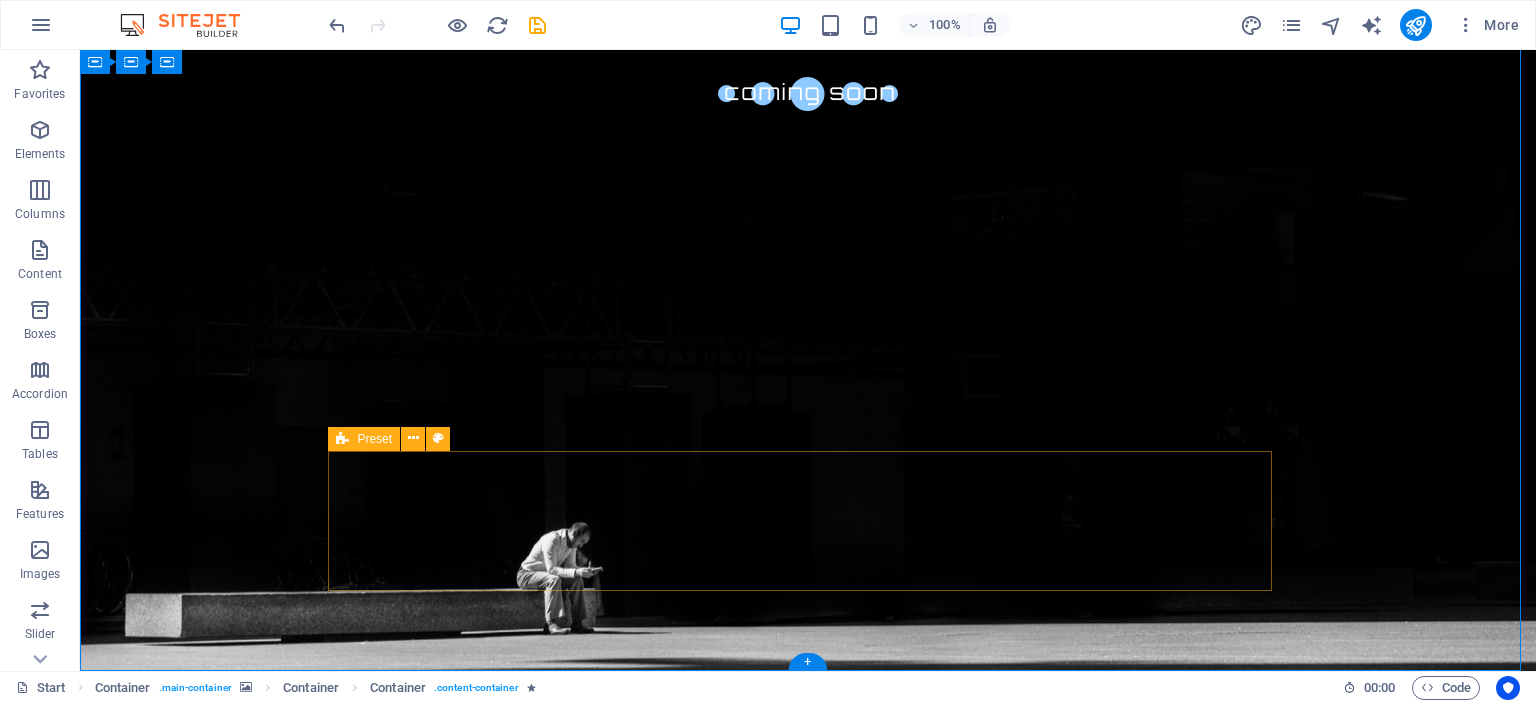 click on "Drop content here or  Add elements  Paste clipboard" at bounding box center (808, 1643) 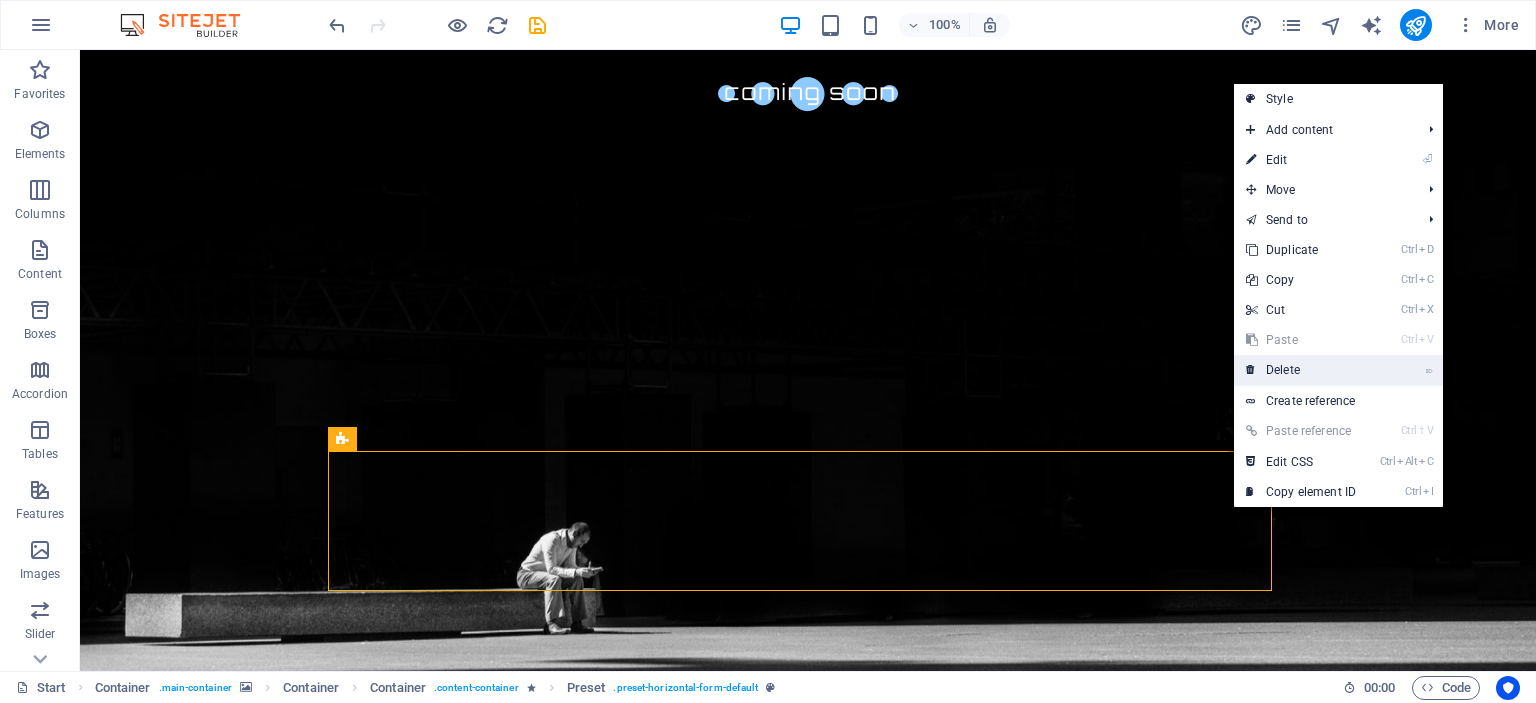 click on "⌦  Delete" at bounding box center (1301, 370) 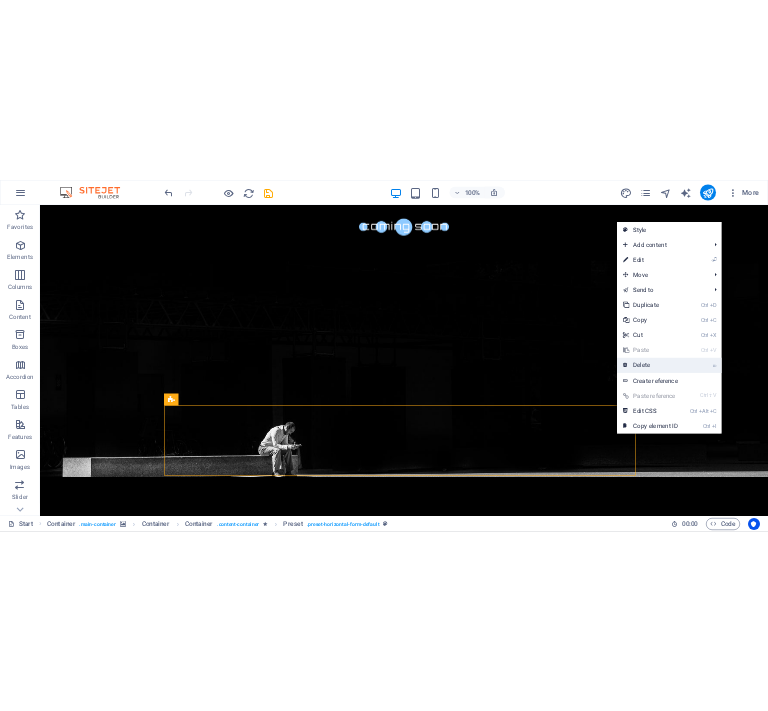 scroll, scrollTop: 0, scrollLeft: 0, axis: both 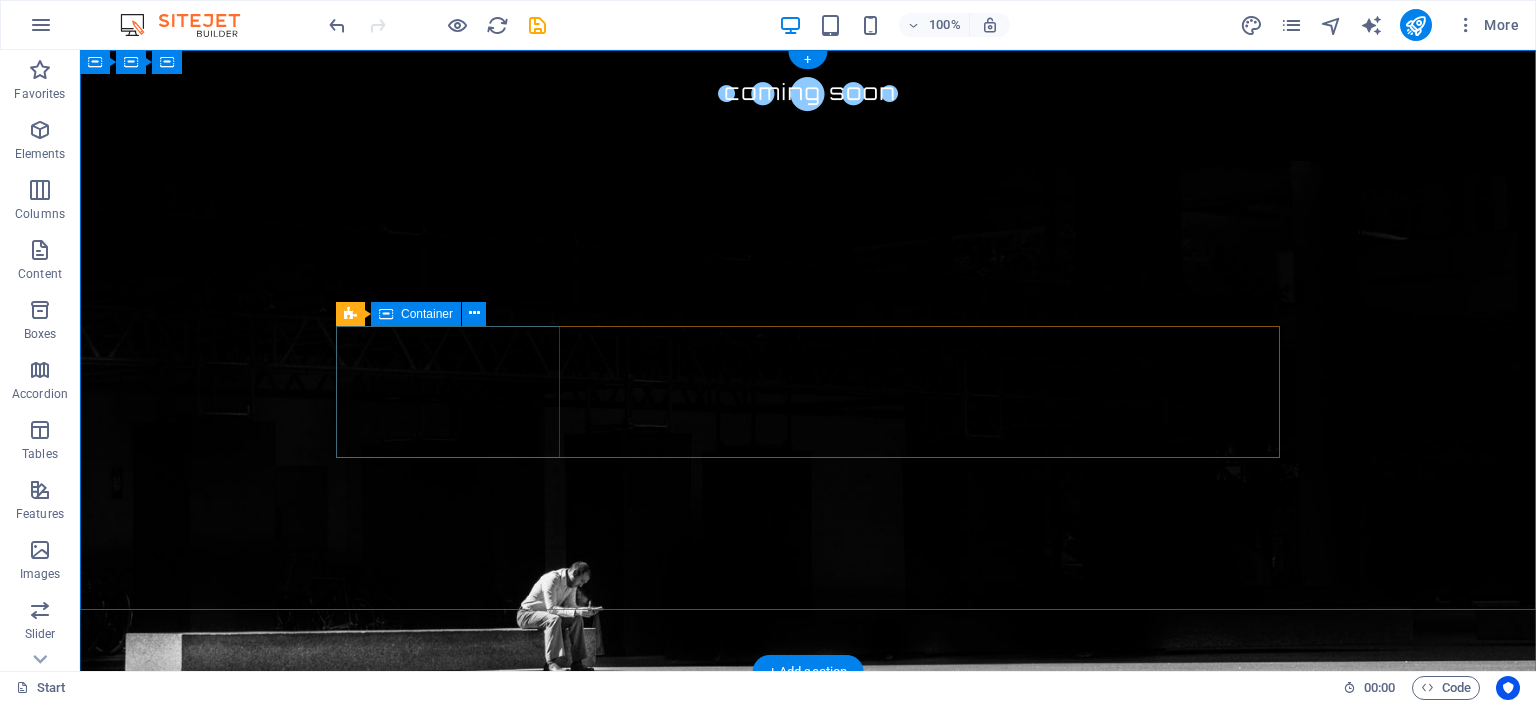click on "0 Days" at bounding box center [448, 1014] 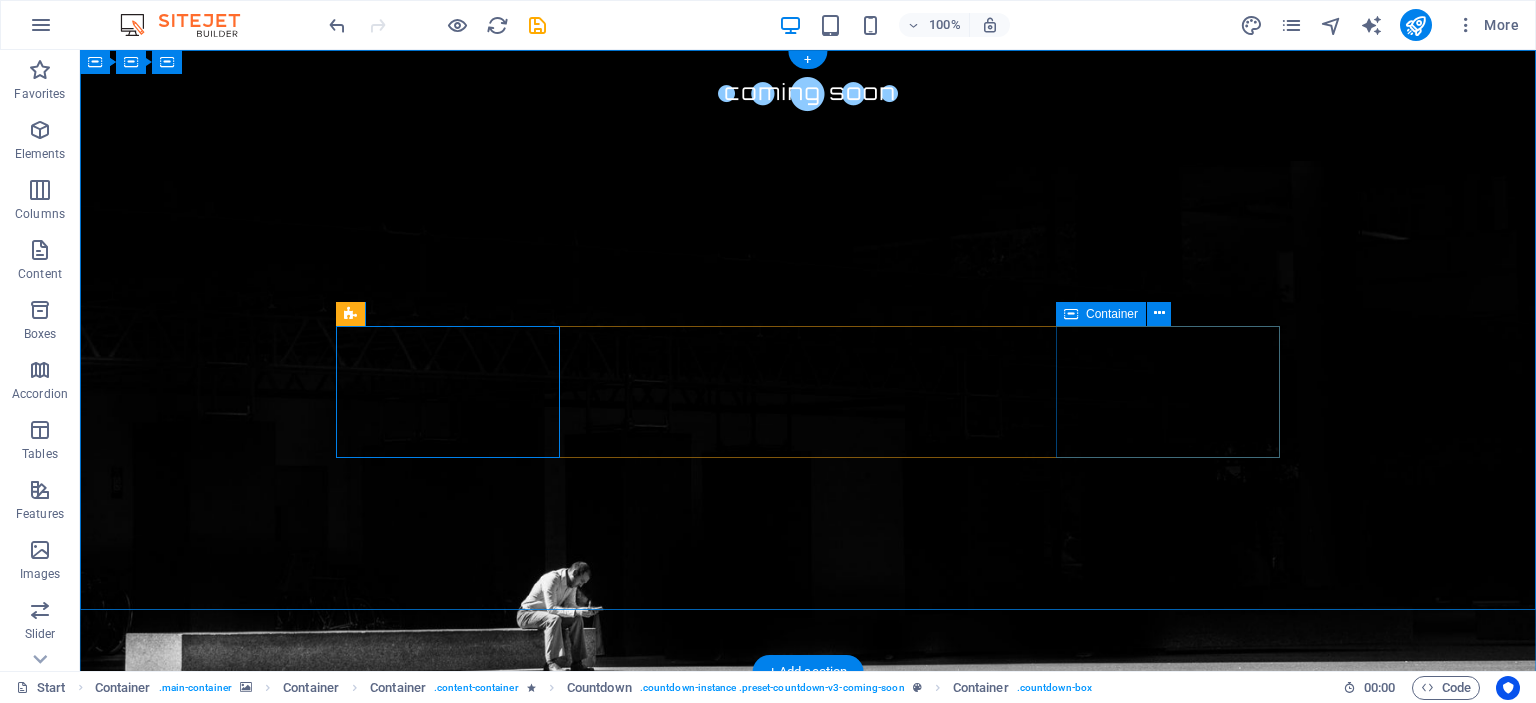 click on "0 Seconds" at bounding box center (448, 1434) 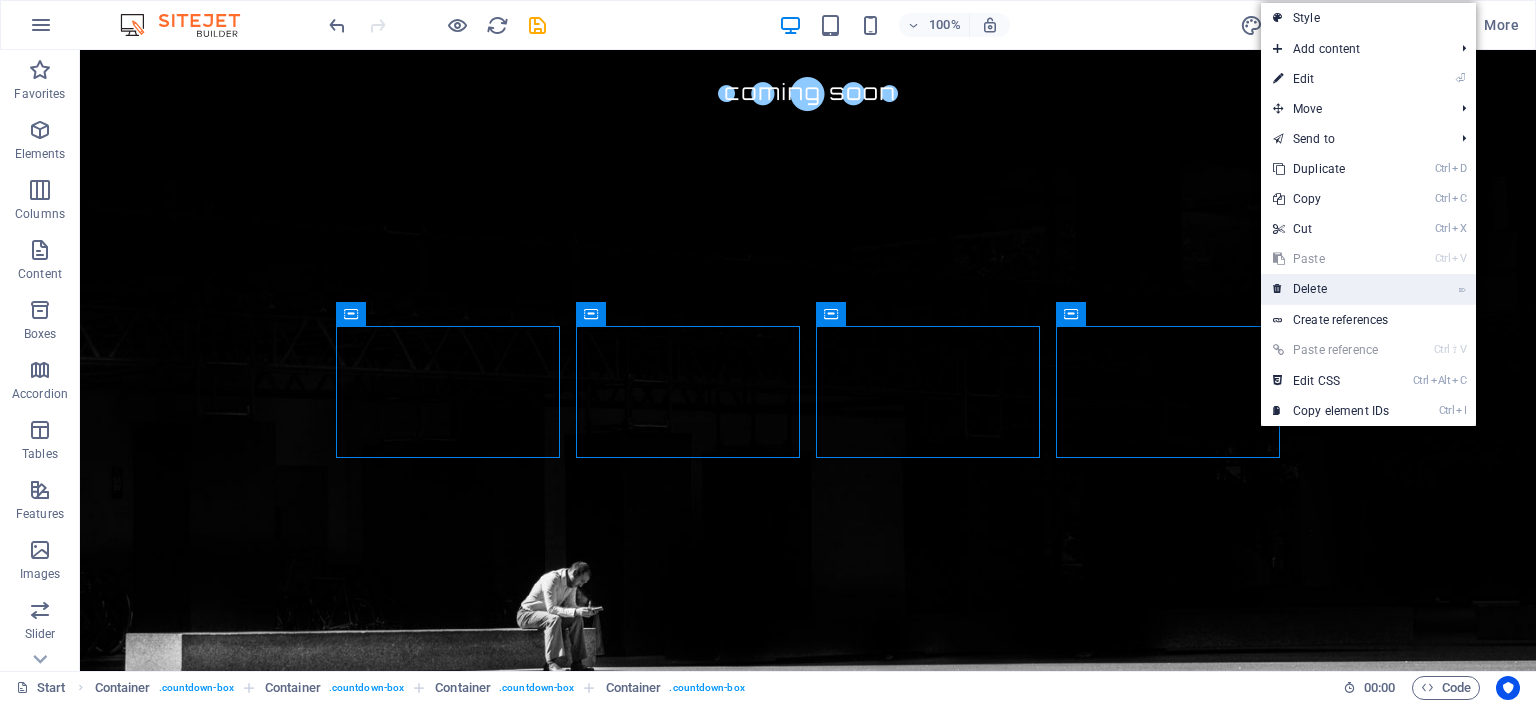 click on "⌦  Delete" at bounding box center (1331, 289) 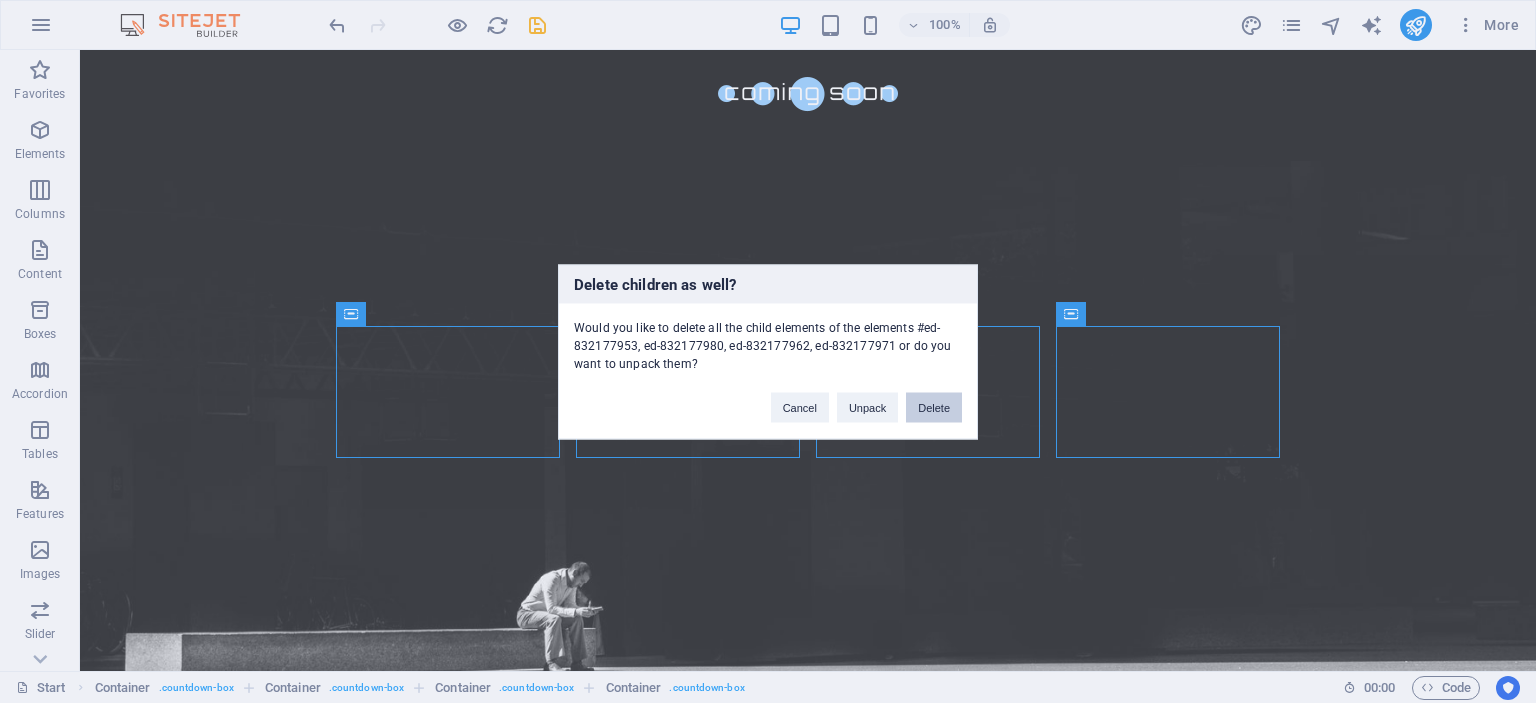 click on "Delete" at bounding box center [934, 407] 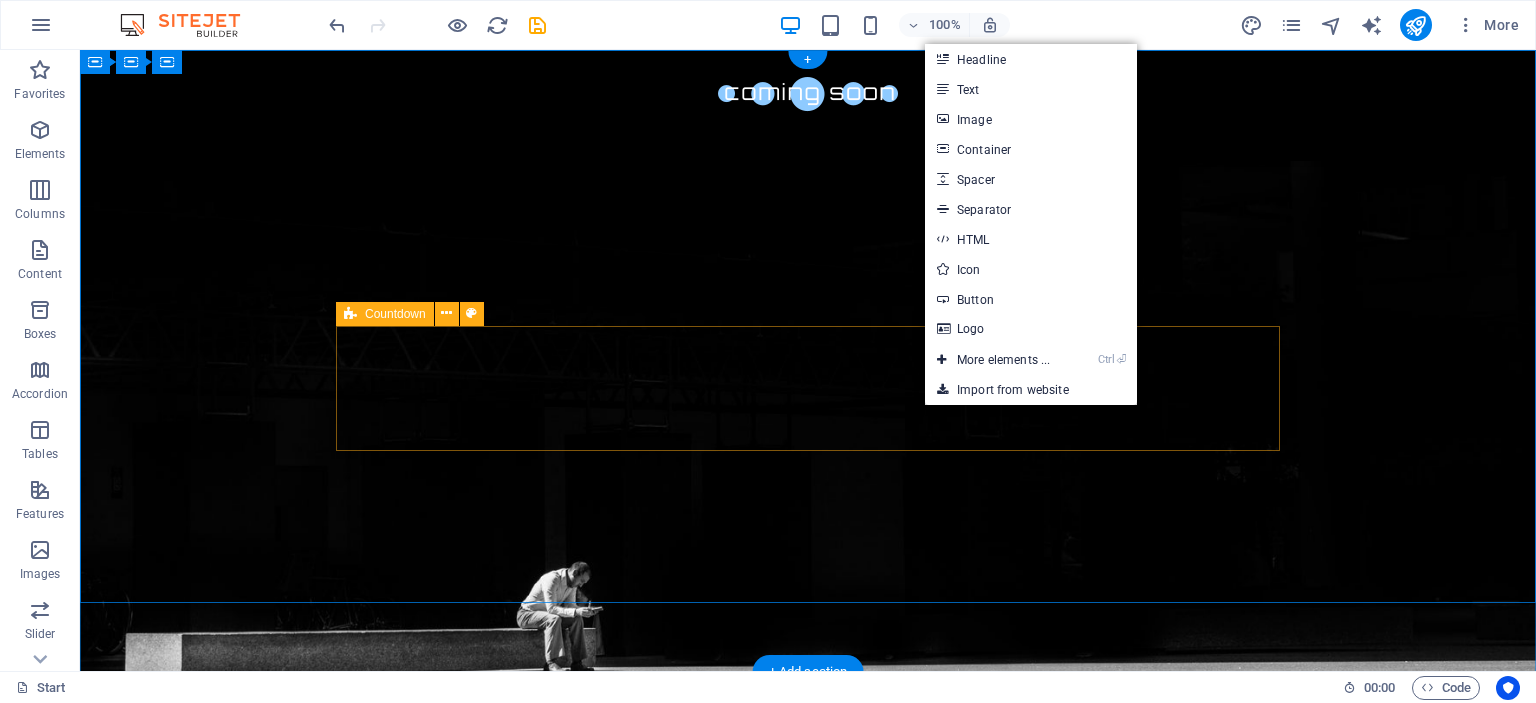 click on "Drop content here or  Add elements  Paste clipboard" at bounding box center (808, 1011) 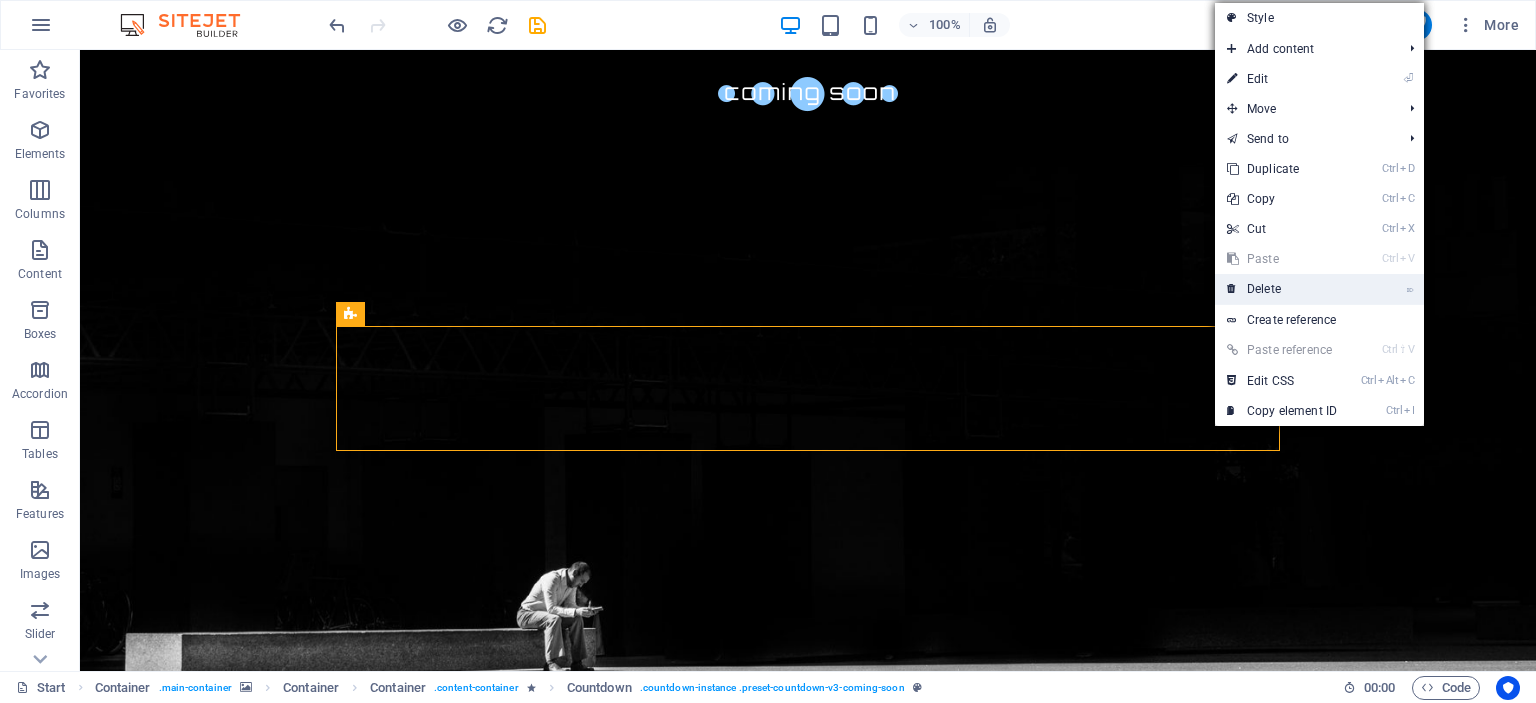 click on "⌦  Delete" at bounding box center (1282, 289) 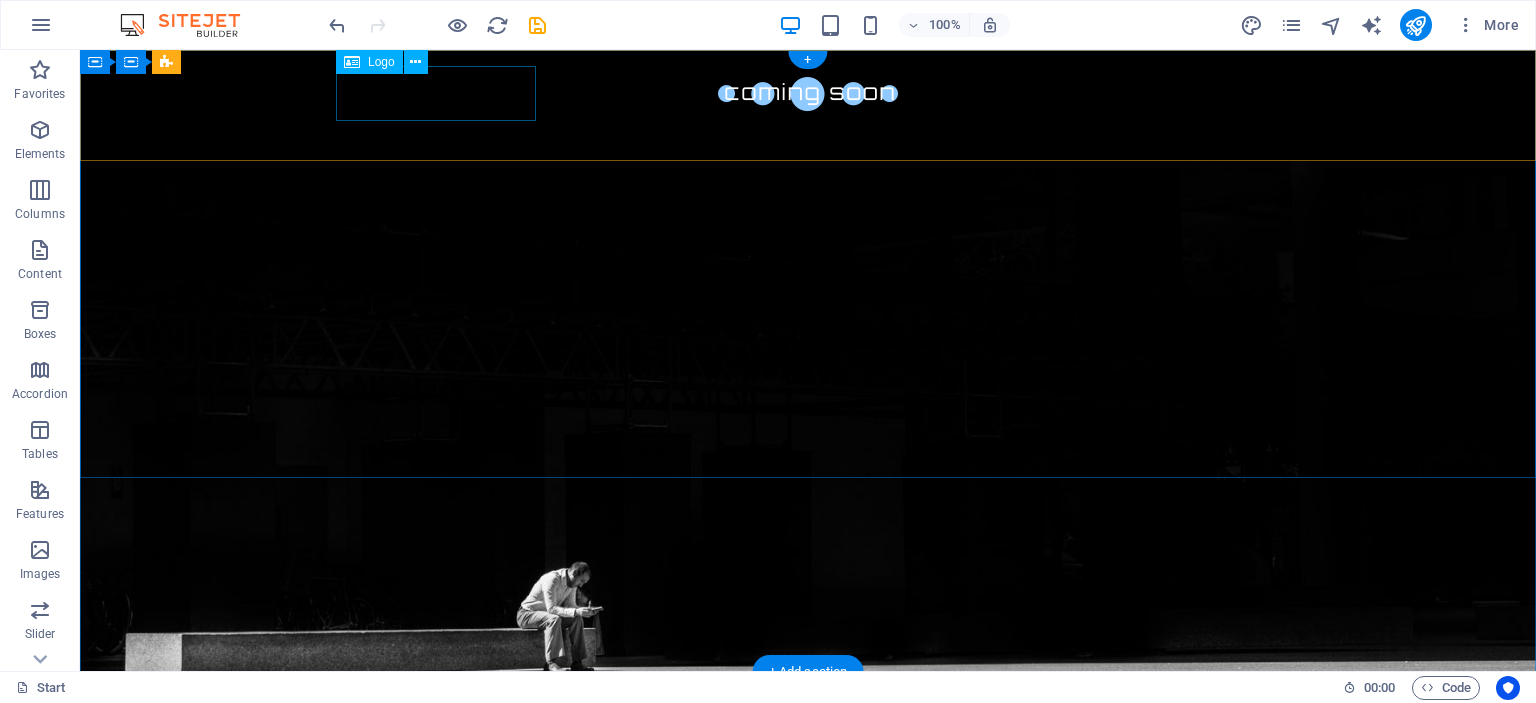 click at bounding box center [808, 93] 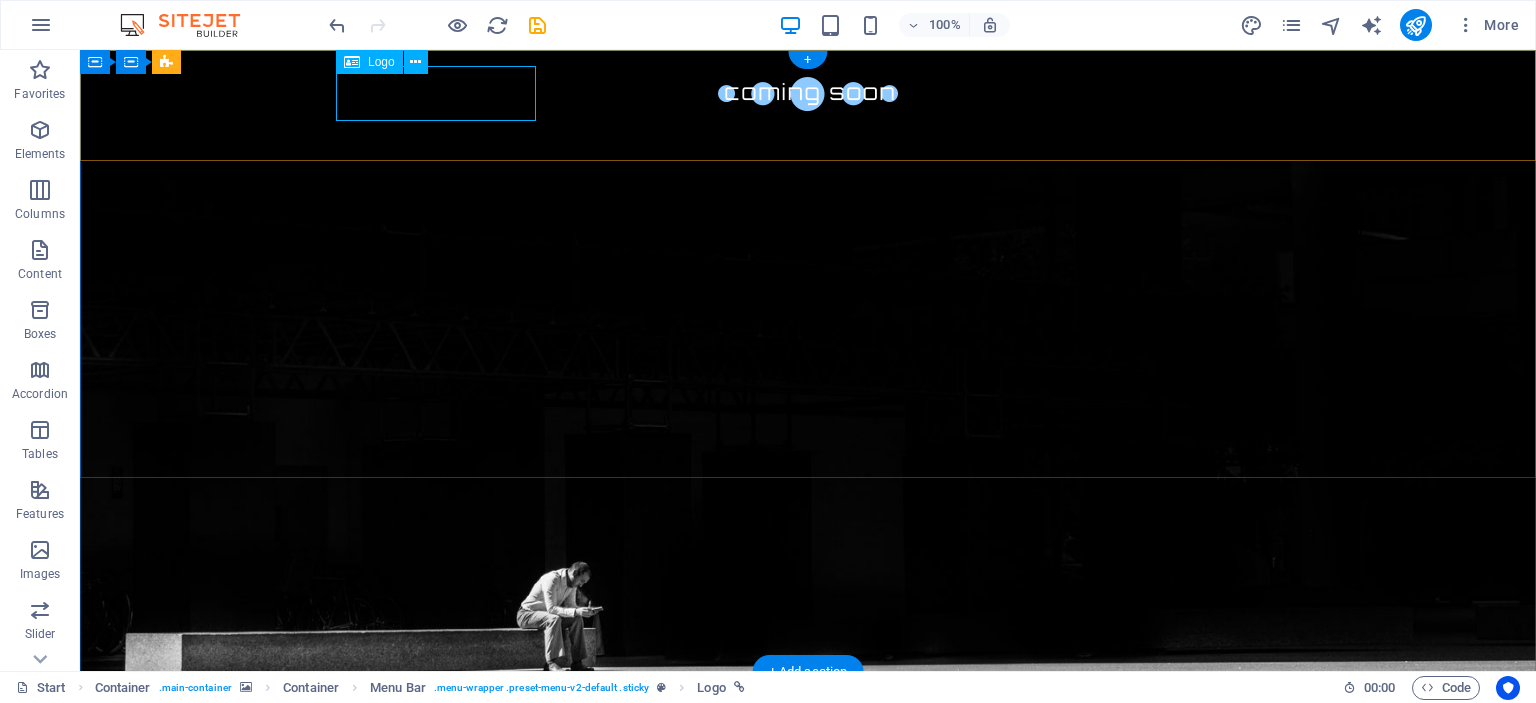 click at bounding box center [808, 93] 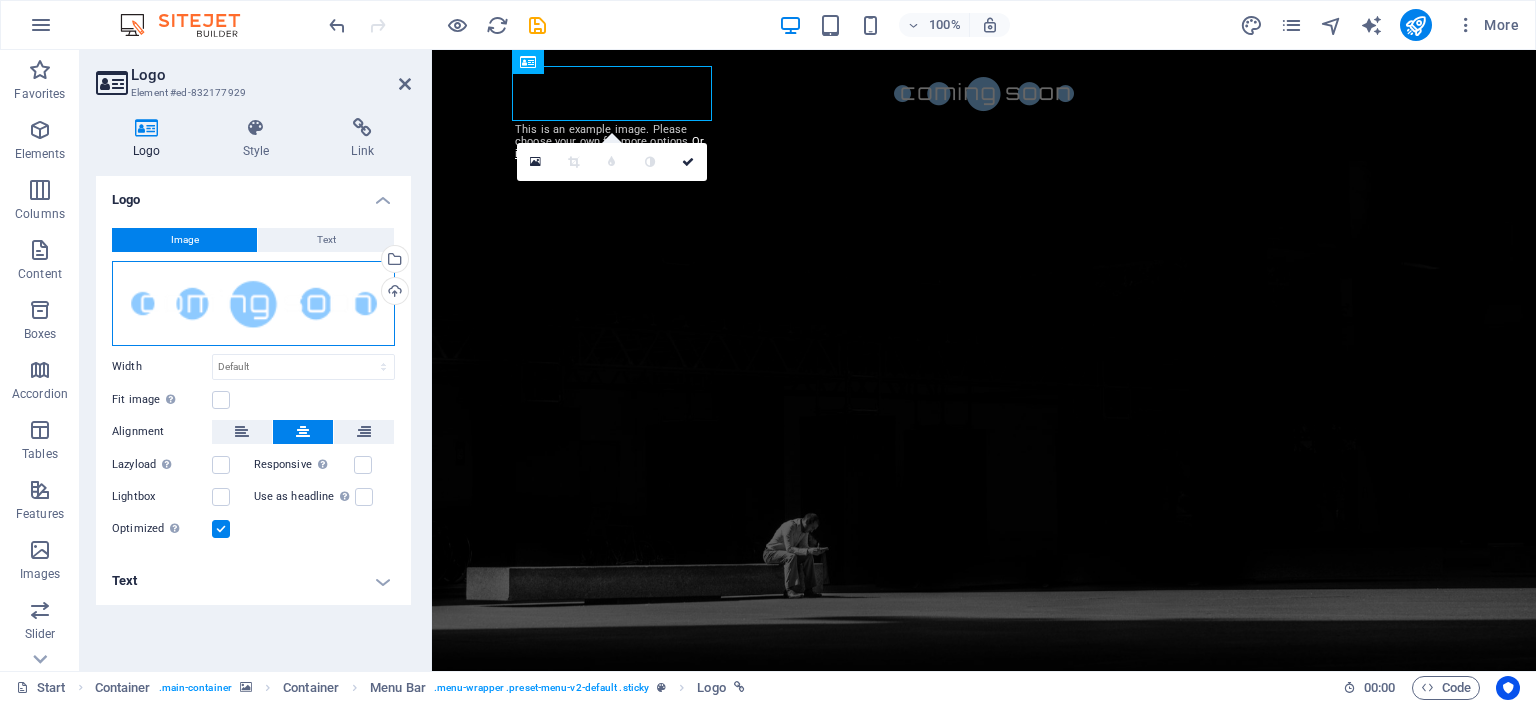 click on "Drag files here, click to choose files or select files from Files or our free stock photos & videos" at bounding box center [253, 303] 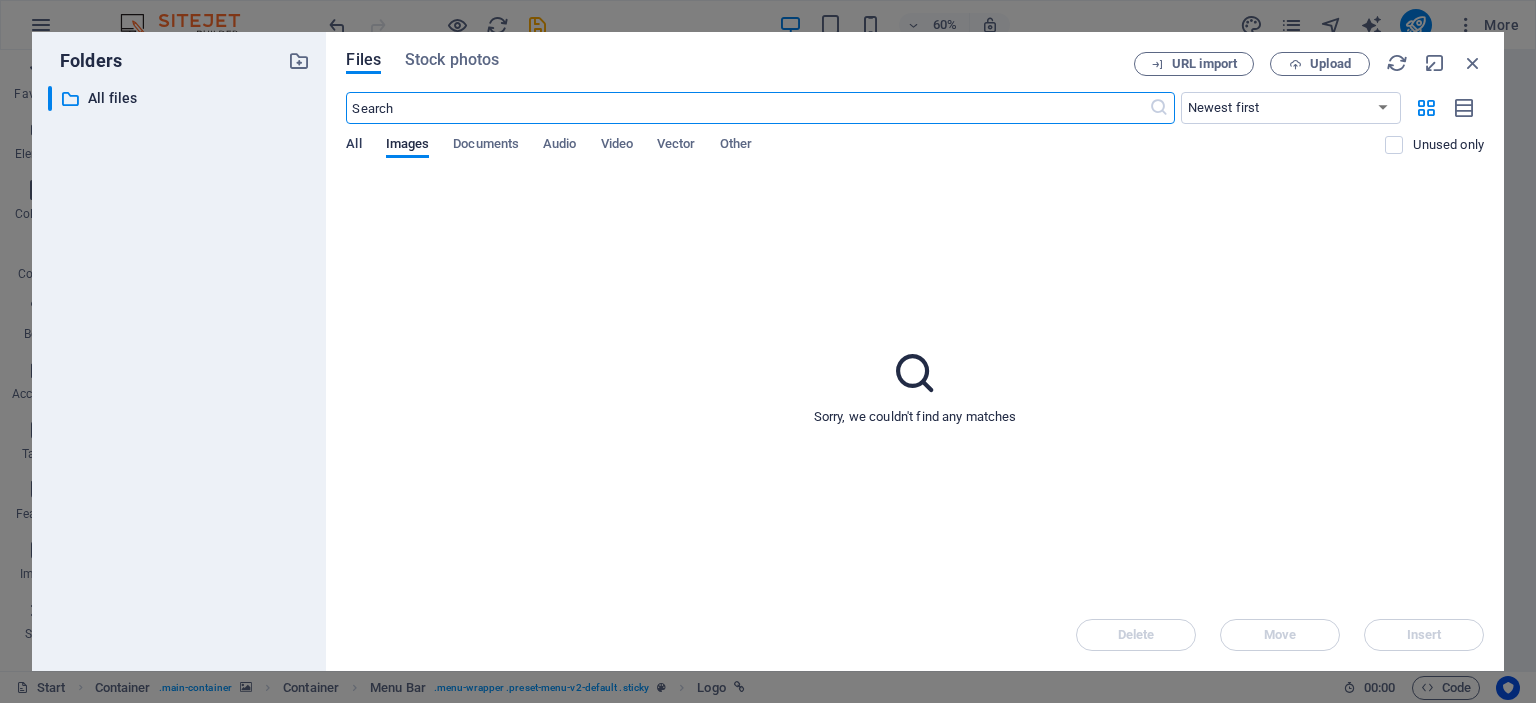 click on "All" at bounding box center (353, 146) 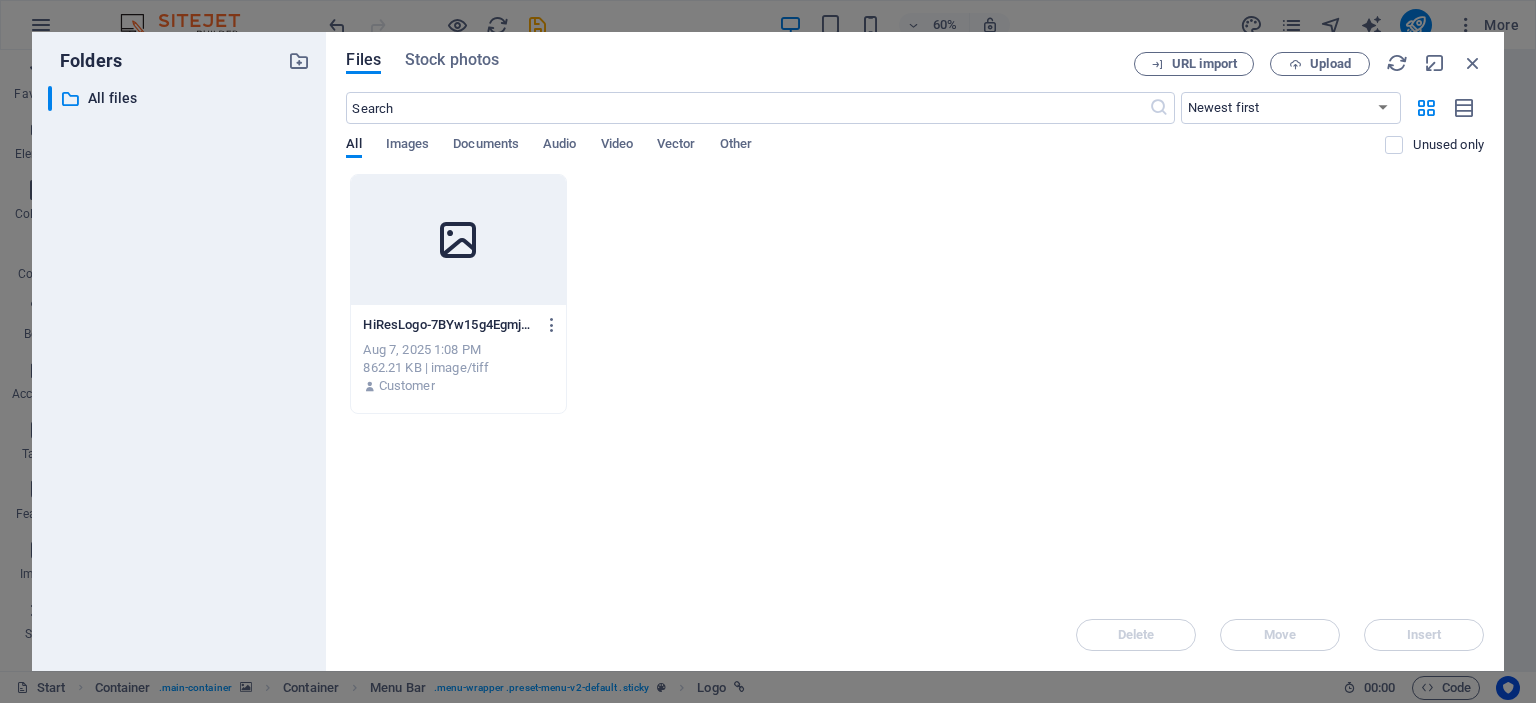 click at bounding box center [458, 240] 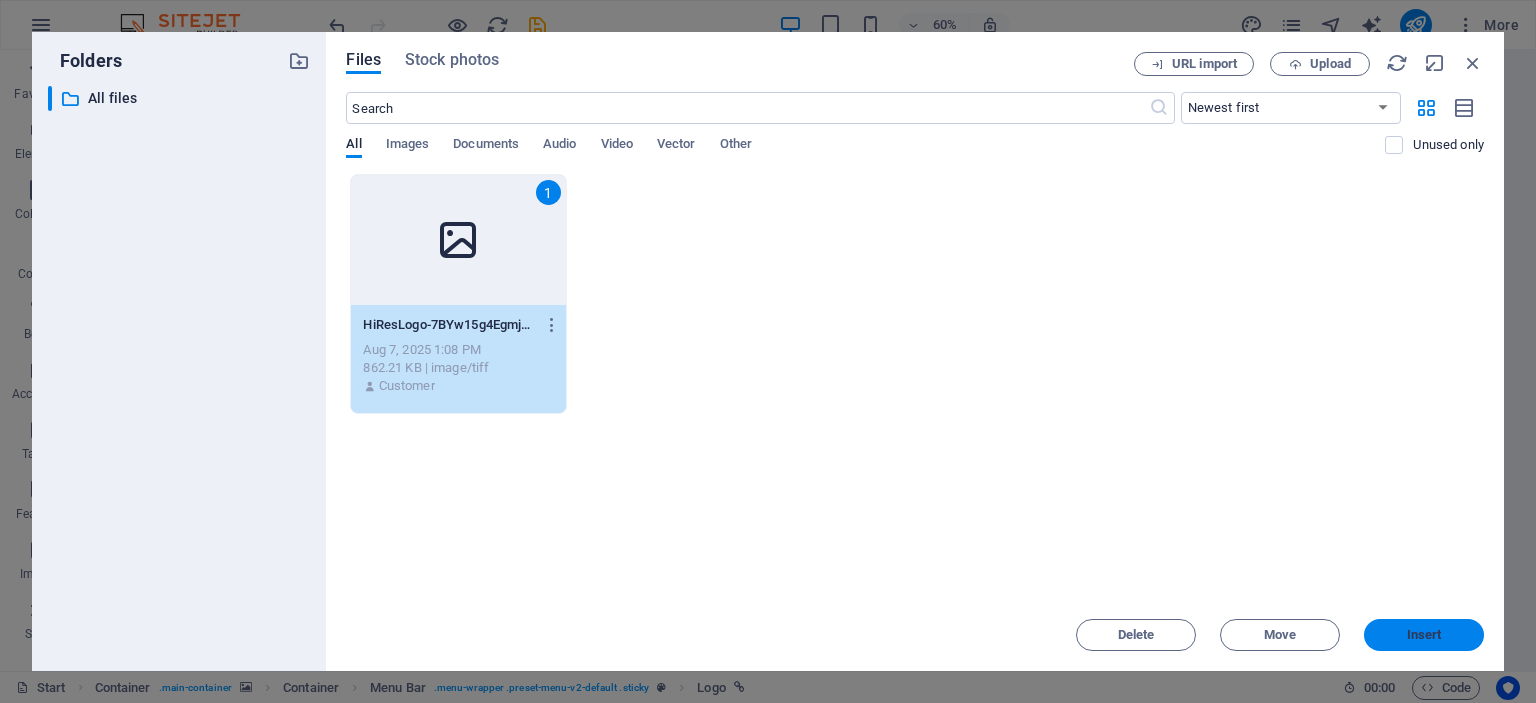 click on "Insert" at bounding box center (1424, 635) 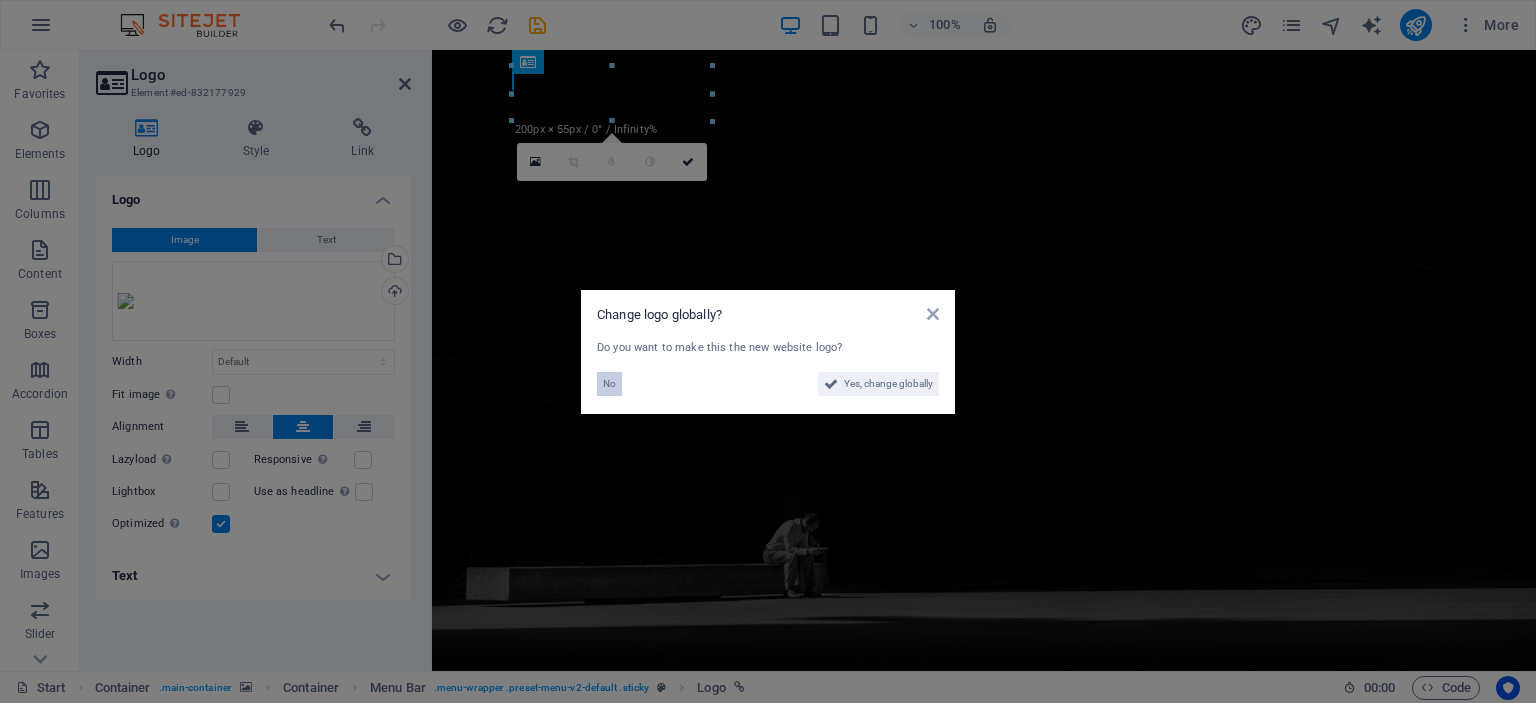 click on "No" at bounding box center (609, 384) 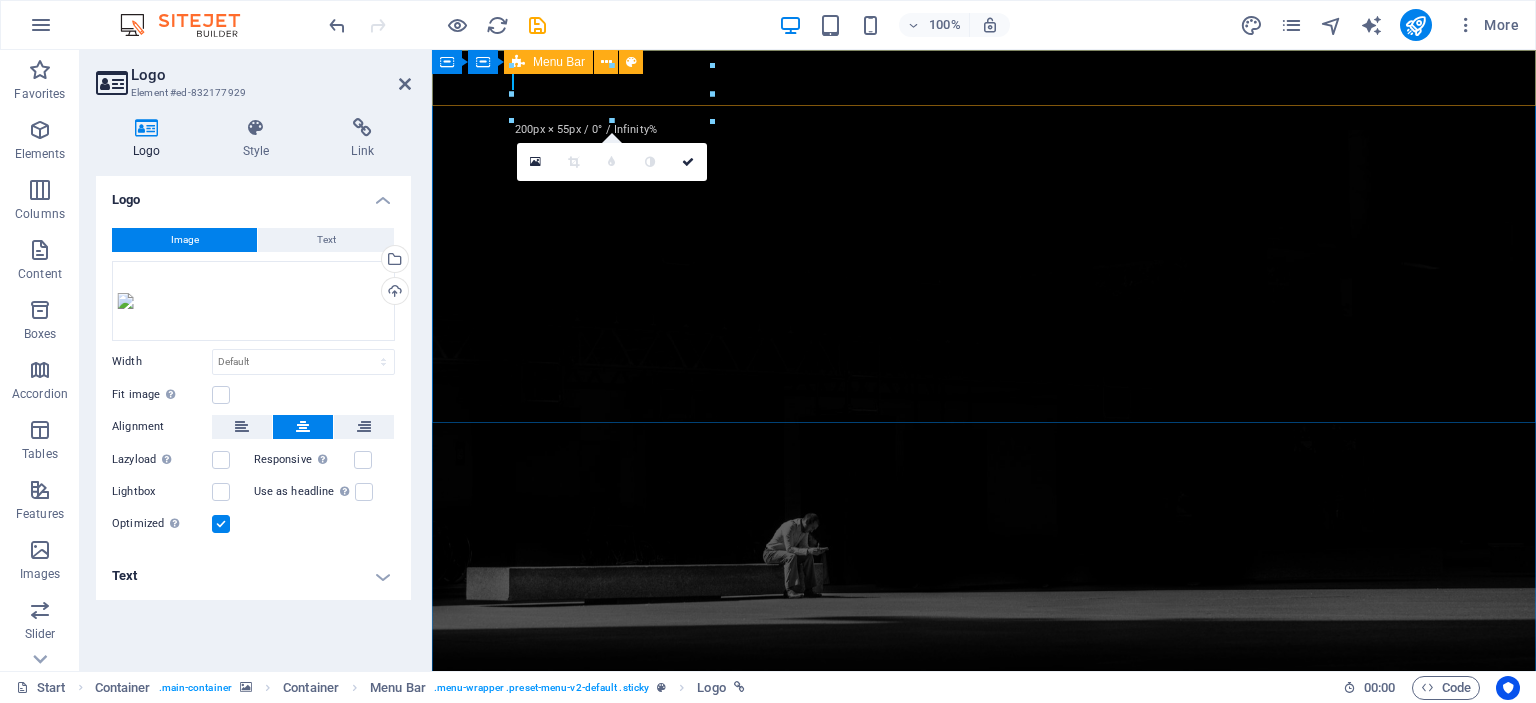 click at bounding box center (984, 90) 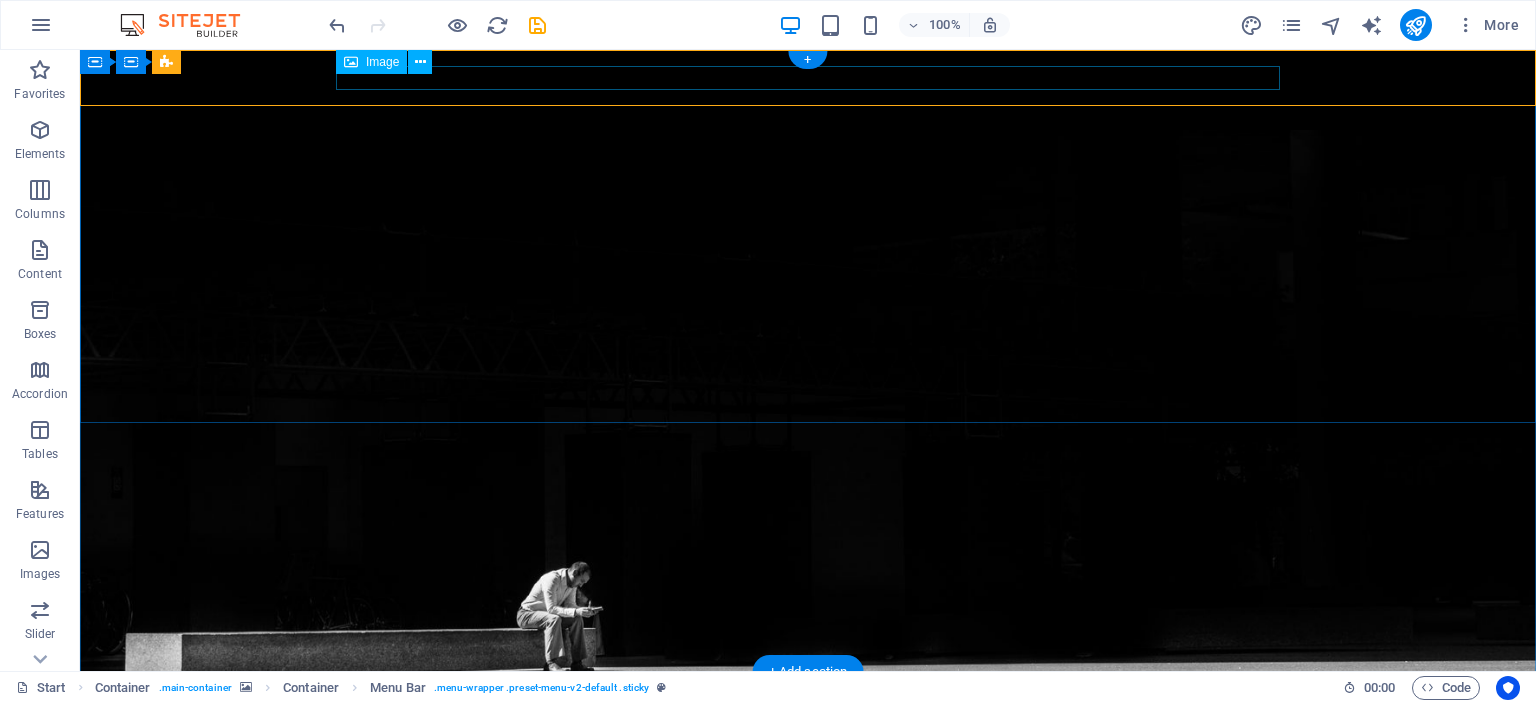 click at bounding box center (808, 102) 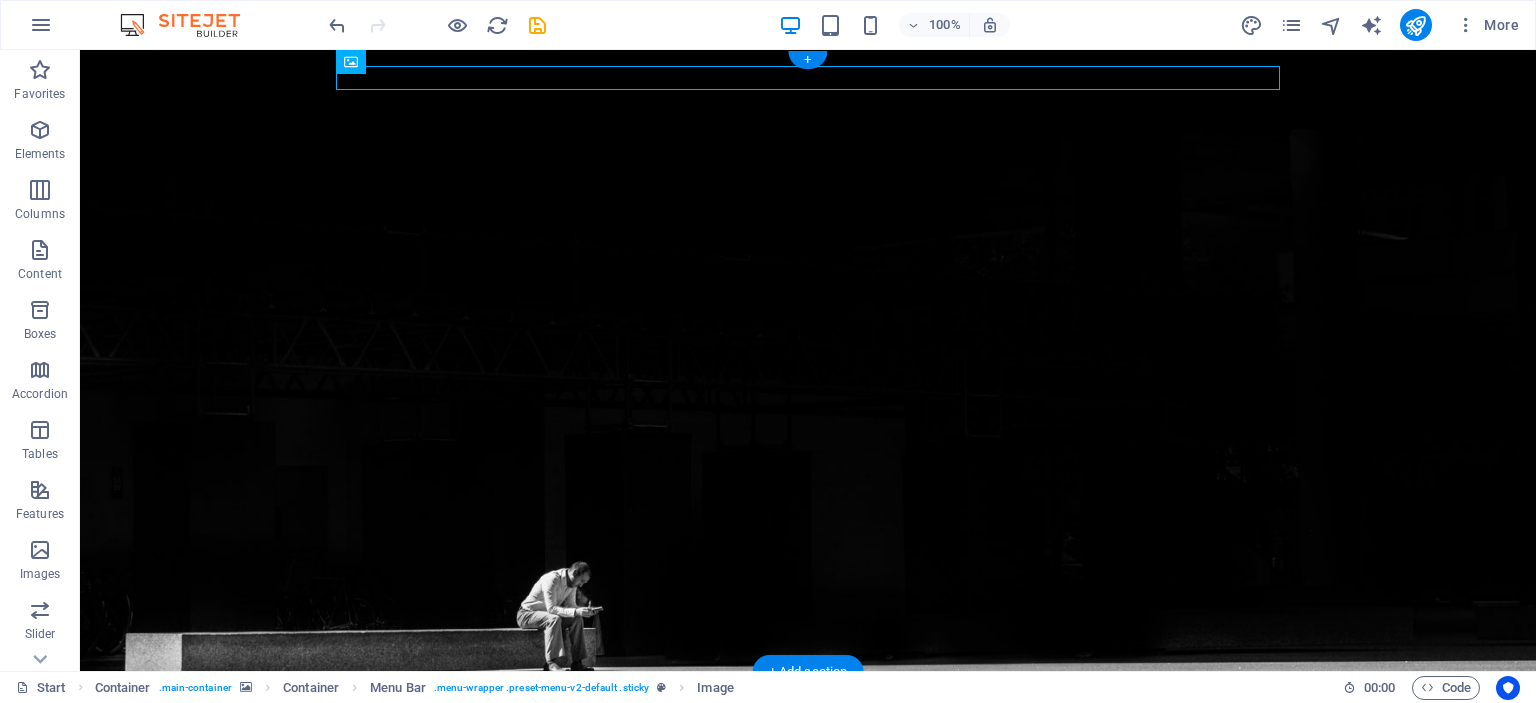 click at bounding box center (808, 361) 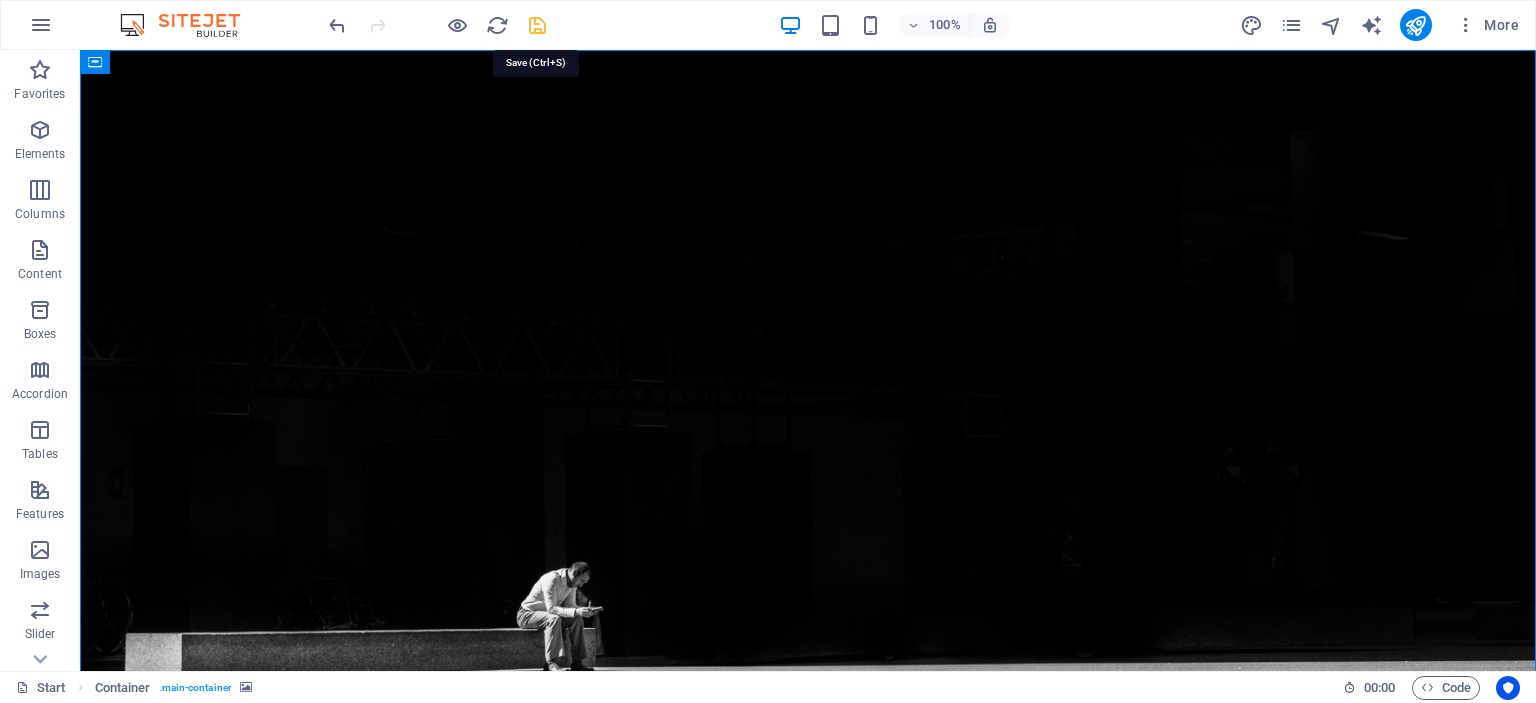 click at bounding box center [537, 25] 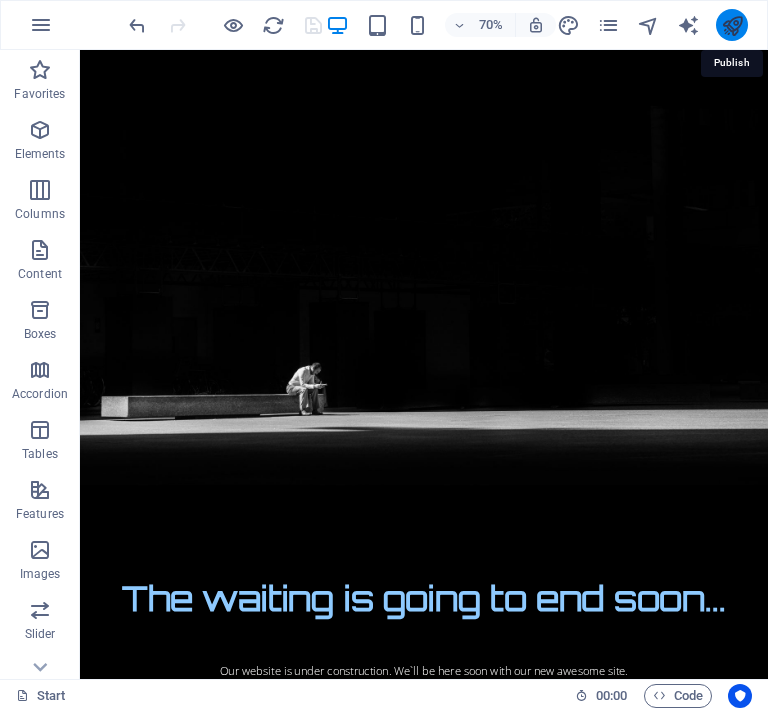 click at bounding box center (732, 25) 